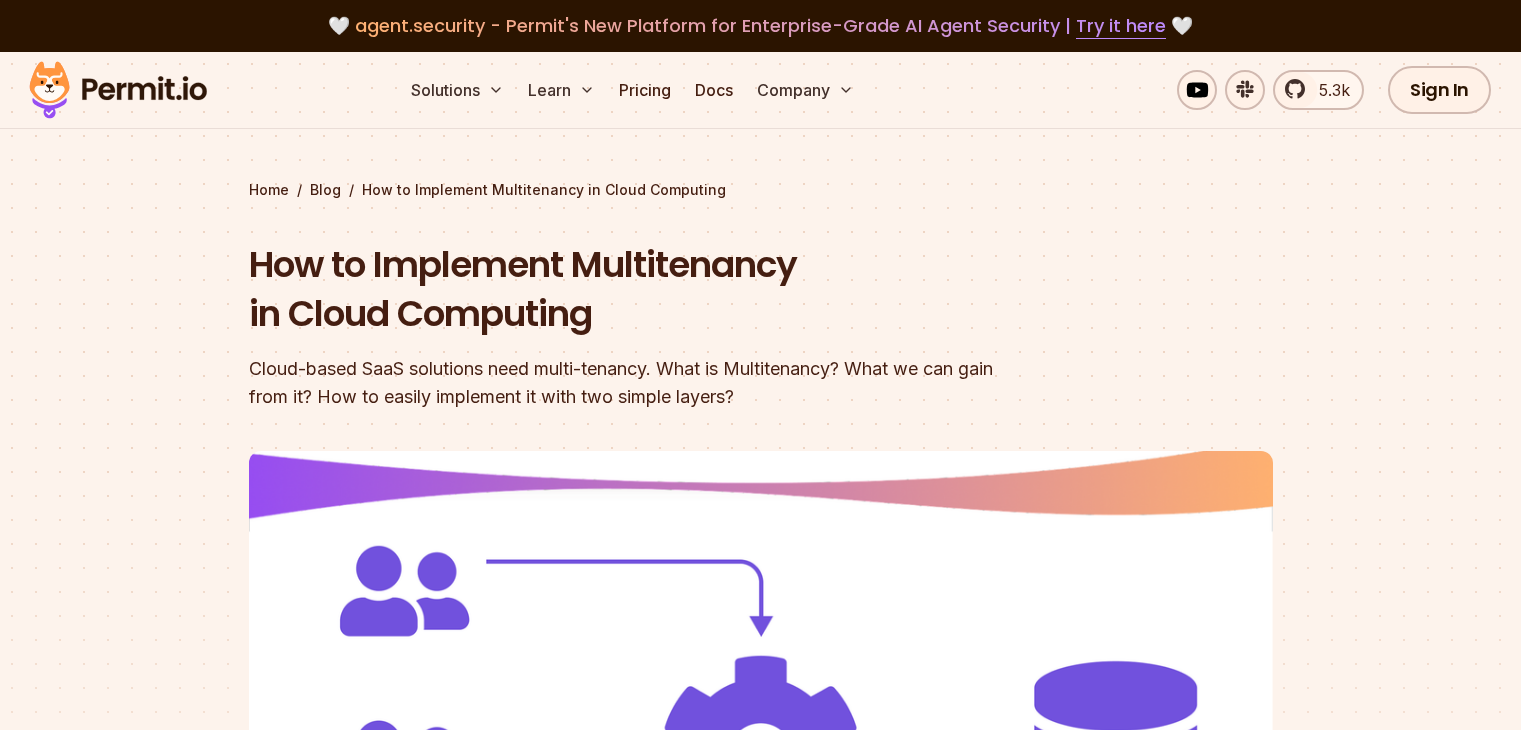 scroll, scrollTop: 0, scrollLeft: 0, axis: both 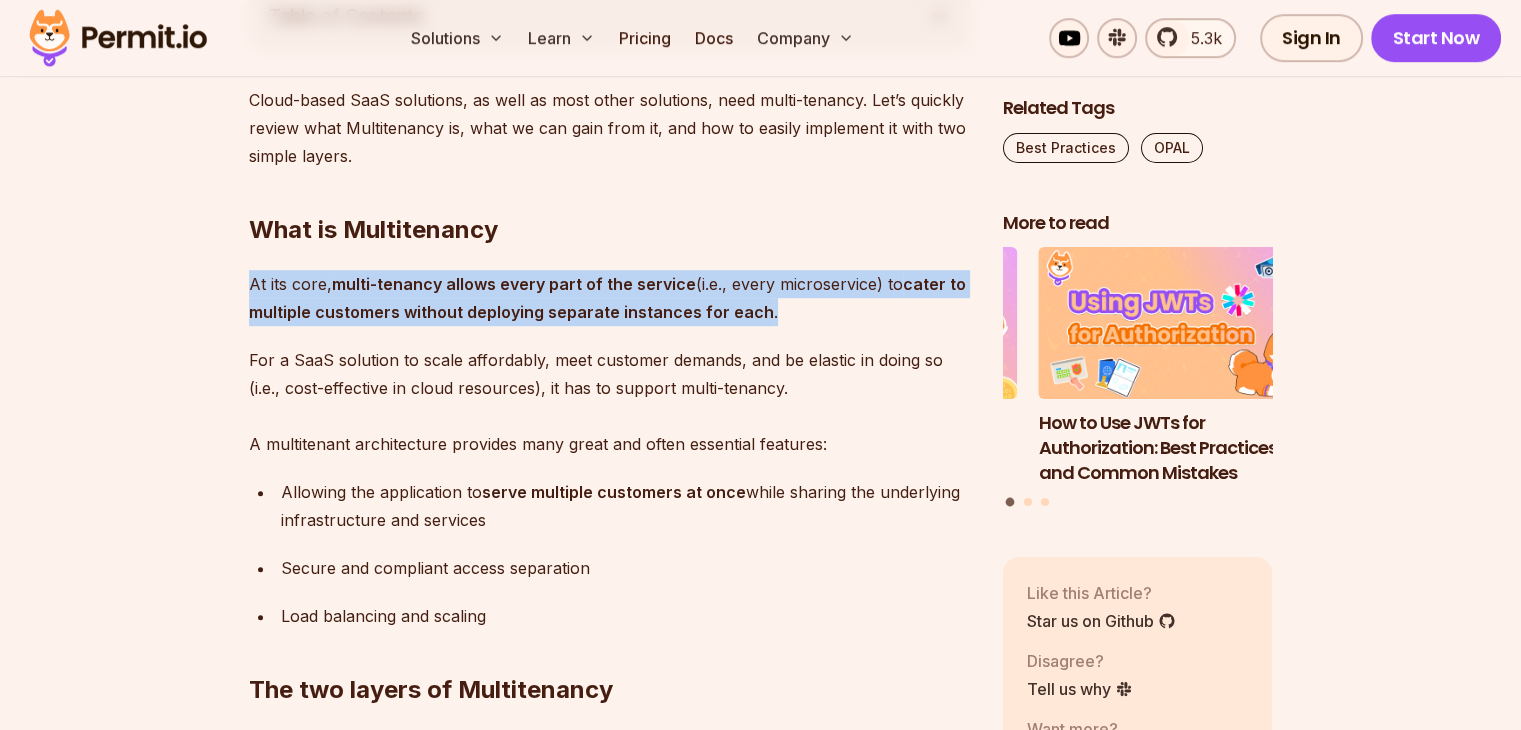 drag, startPoint x: 243, startPoint y: 339, endPoint x: 939, endPoint y: 355, distance: 696.1839 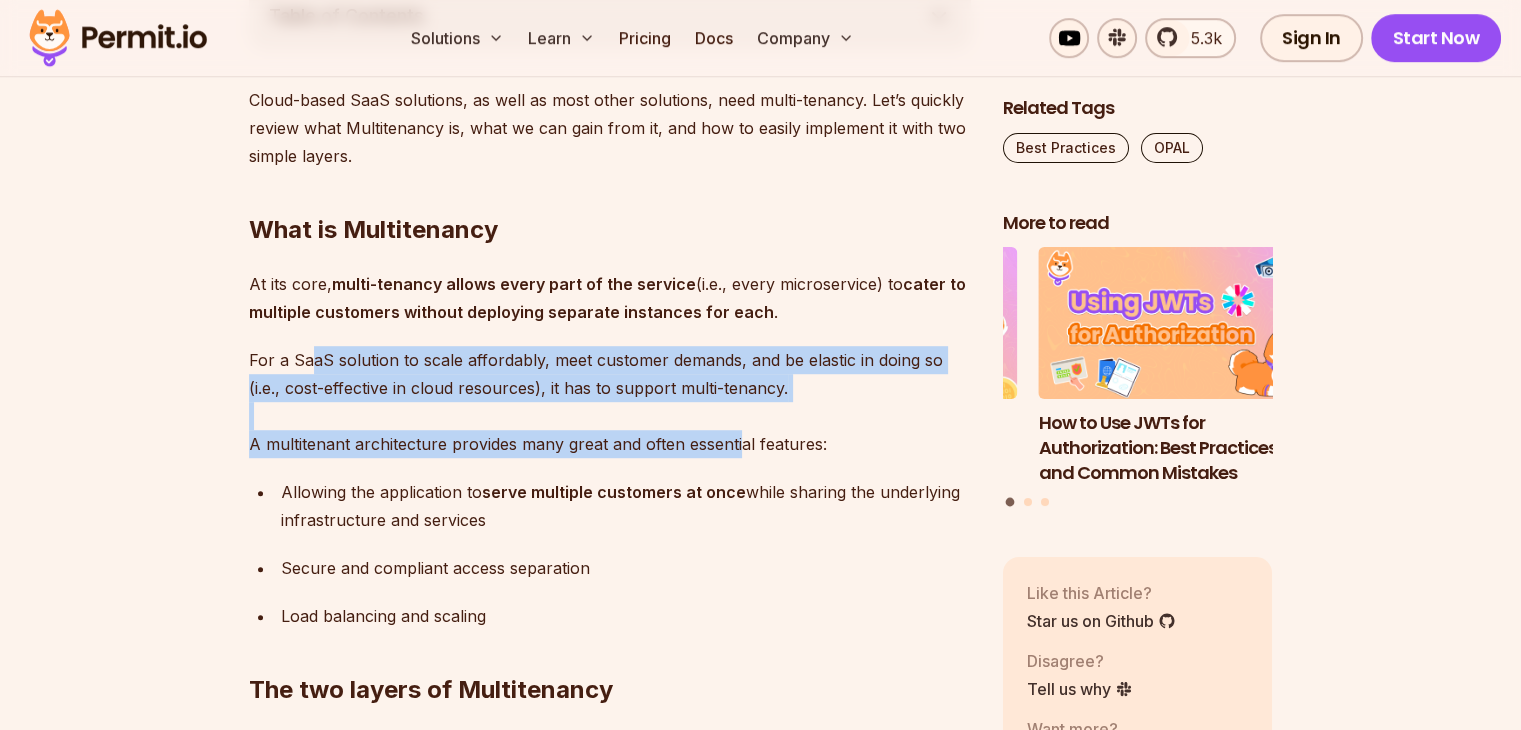 drag, startPoint x: 316, startPoint y: 413, endPoint x: 768, endPoint y: 494, distance: 459.20038 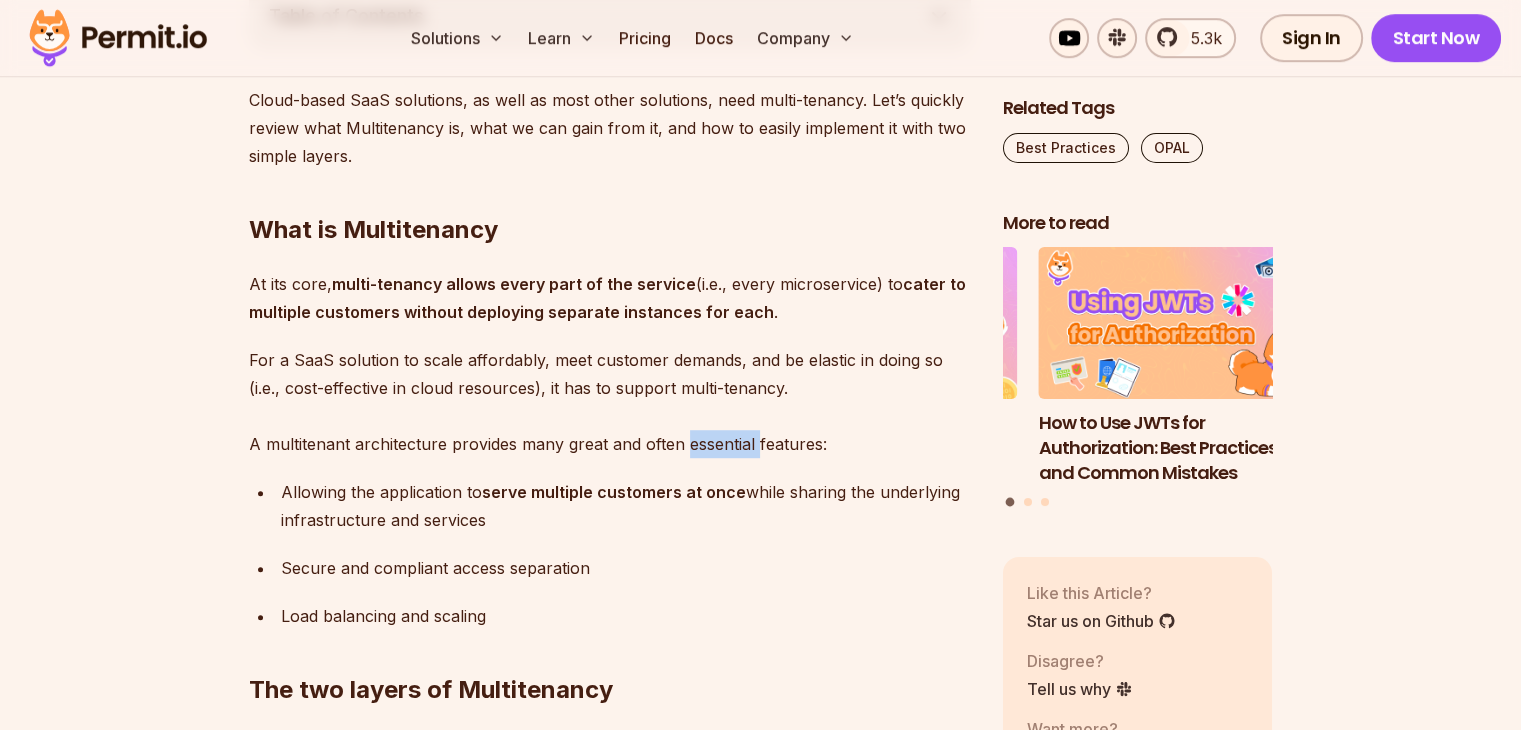 click on "For a SaaS solution to scale affordably, meet customer demands, and be elastic in doing so (i.e., cost-effective in cloud resources), it has to support multi-tenancy. A multitenant architecture provides many great and often essential features:" at bounding box center (610, 402) 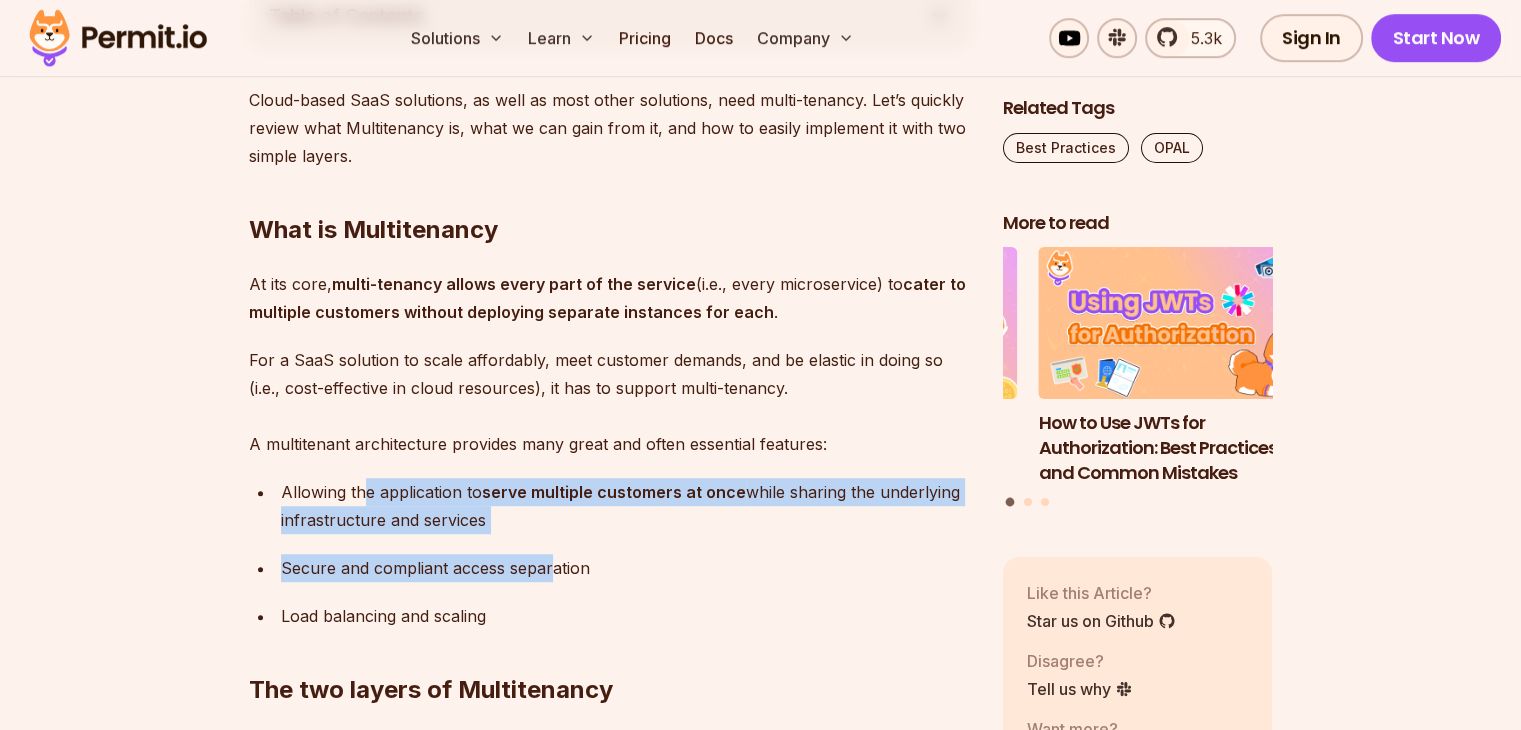 drag, startPoint x: 570, startPoint y: 631, endPoint x: 376, endPoint y: 541, distance: 213.85977 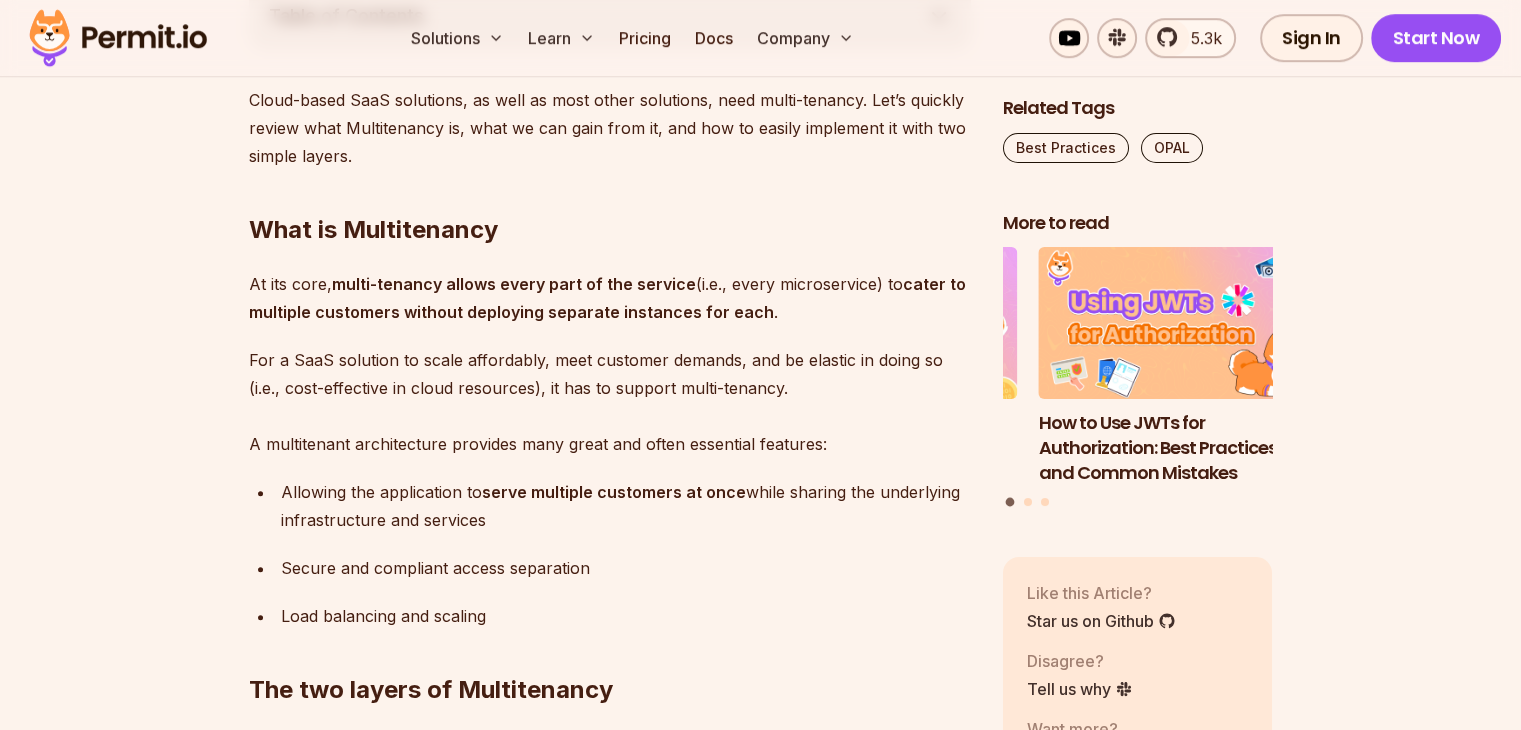 click on "Allowing the application to  serve multiple customers at once  while sharing the underlying infrastructure and services" at bounding box center [626, 506] 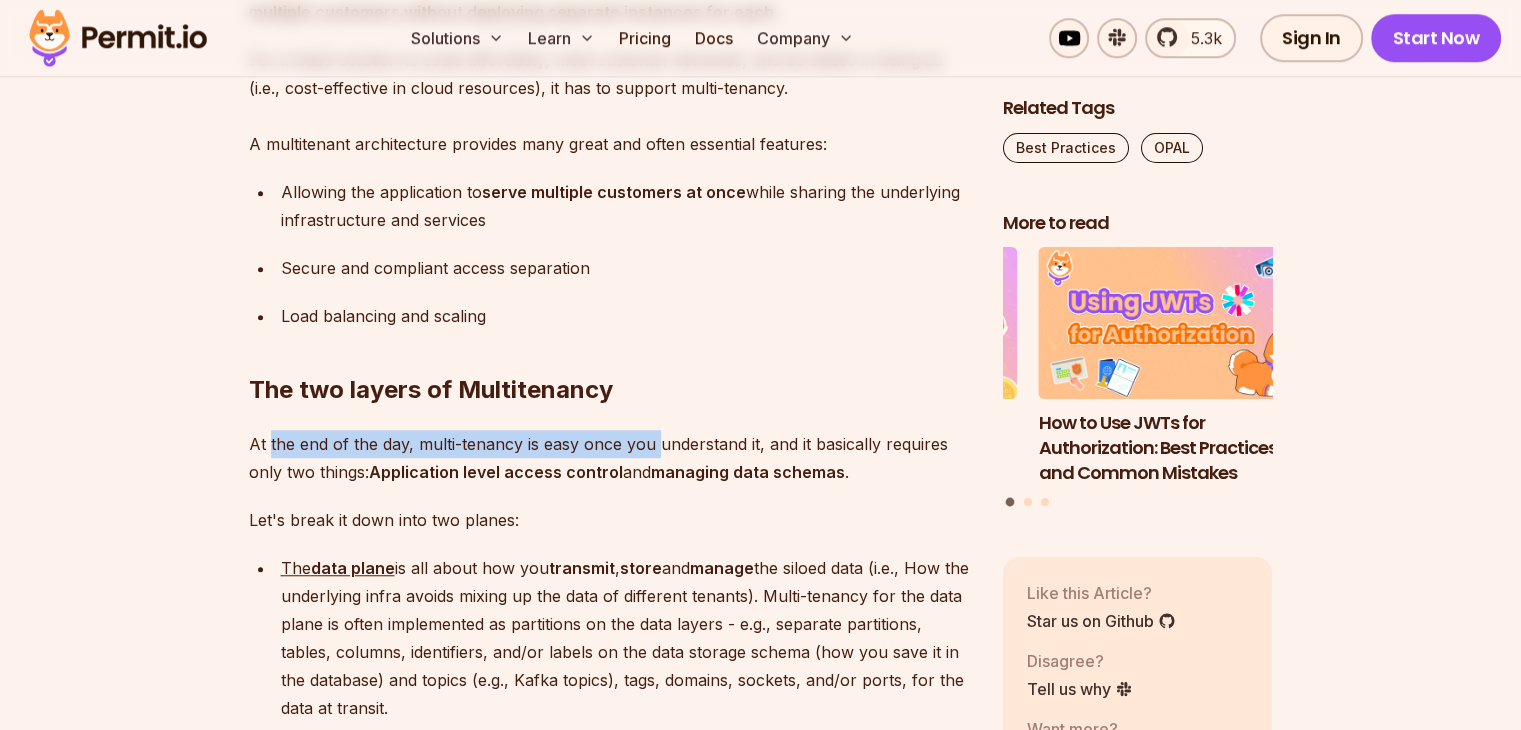 drag, startPoint x: 676, startPoint y: 497, endPoint x: 270, endPoint y: 493, distance: 406.0197 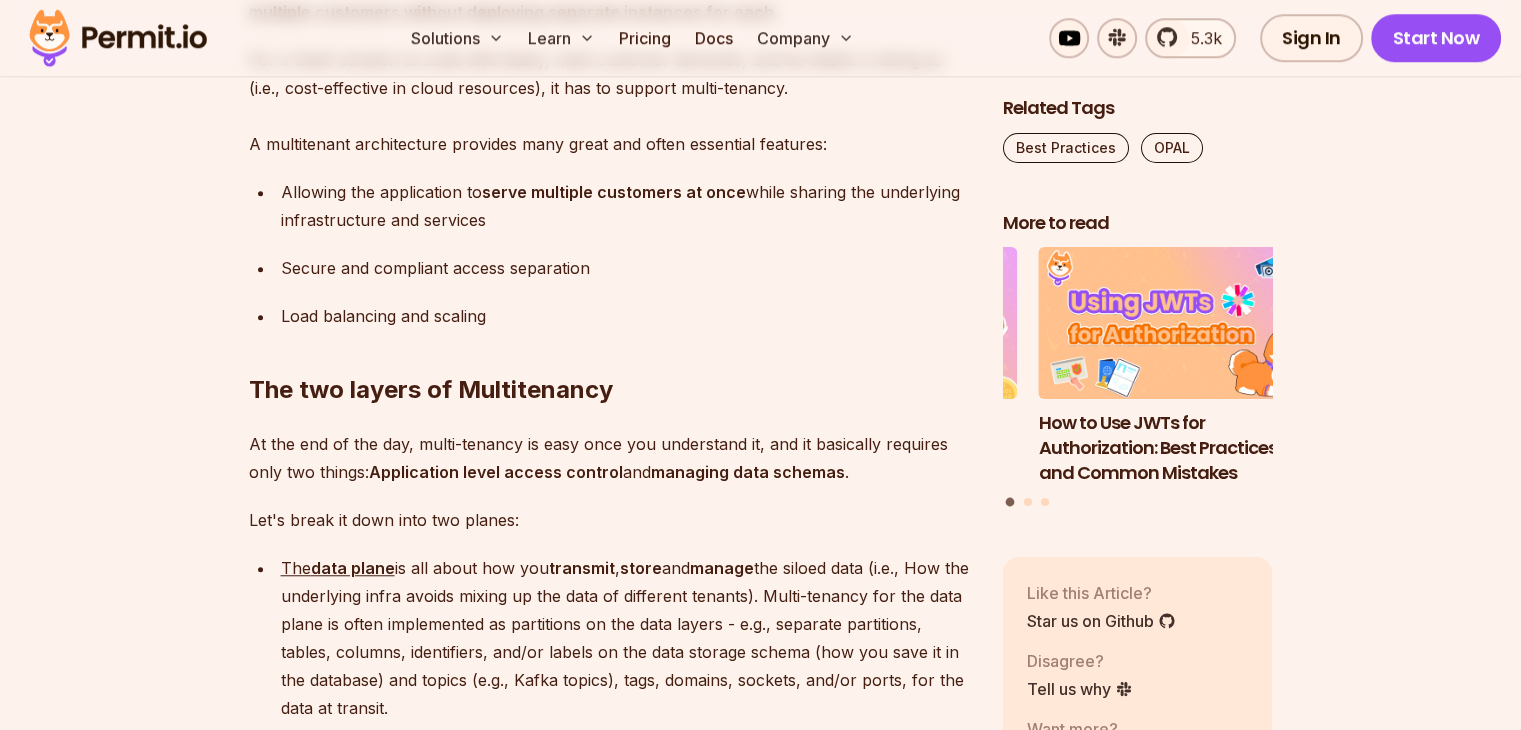 click on "Application level access control" at bounding box center (496, 472) 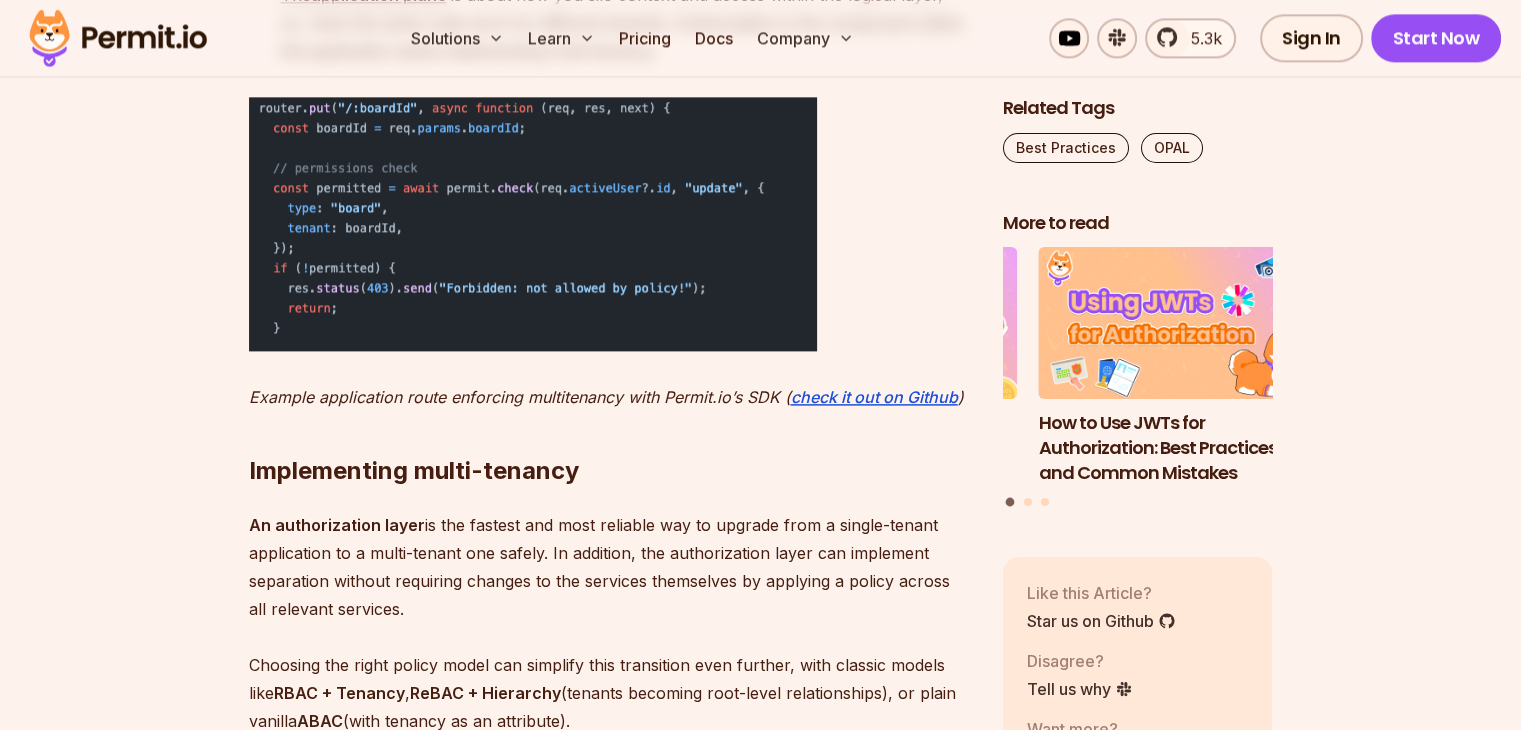 scroll, scrollTop: 3000, scrollLeft: 0, axis: vertical 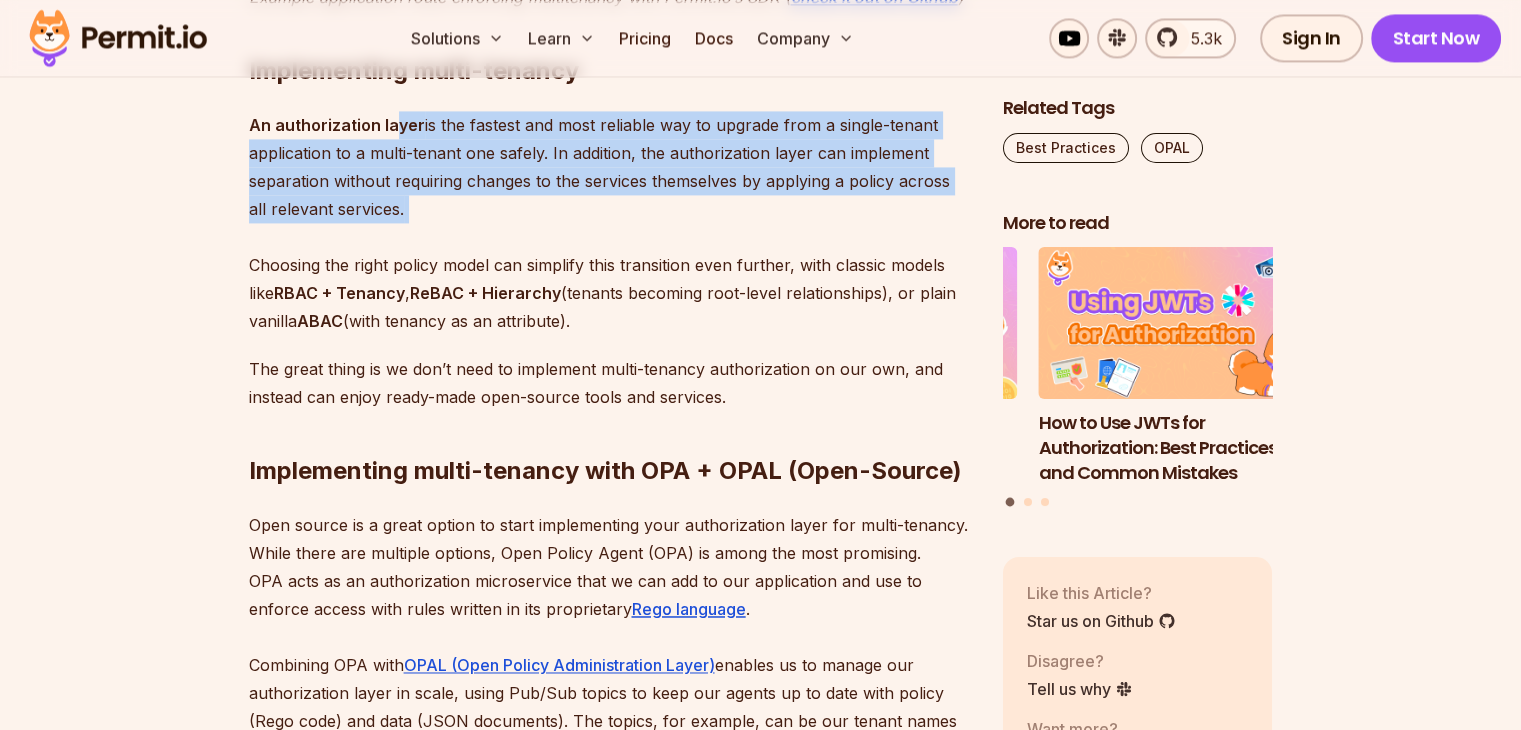 drag, startPoint x: 401, startPoint y: 255, endPoint x: 567, endPoint y: 388, distance: 212.70872 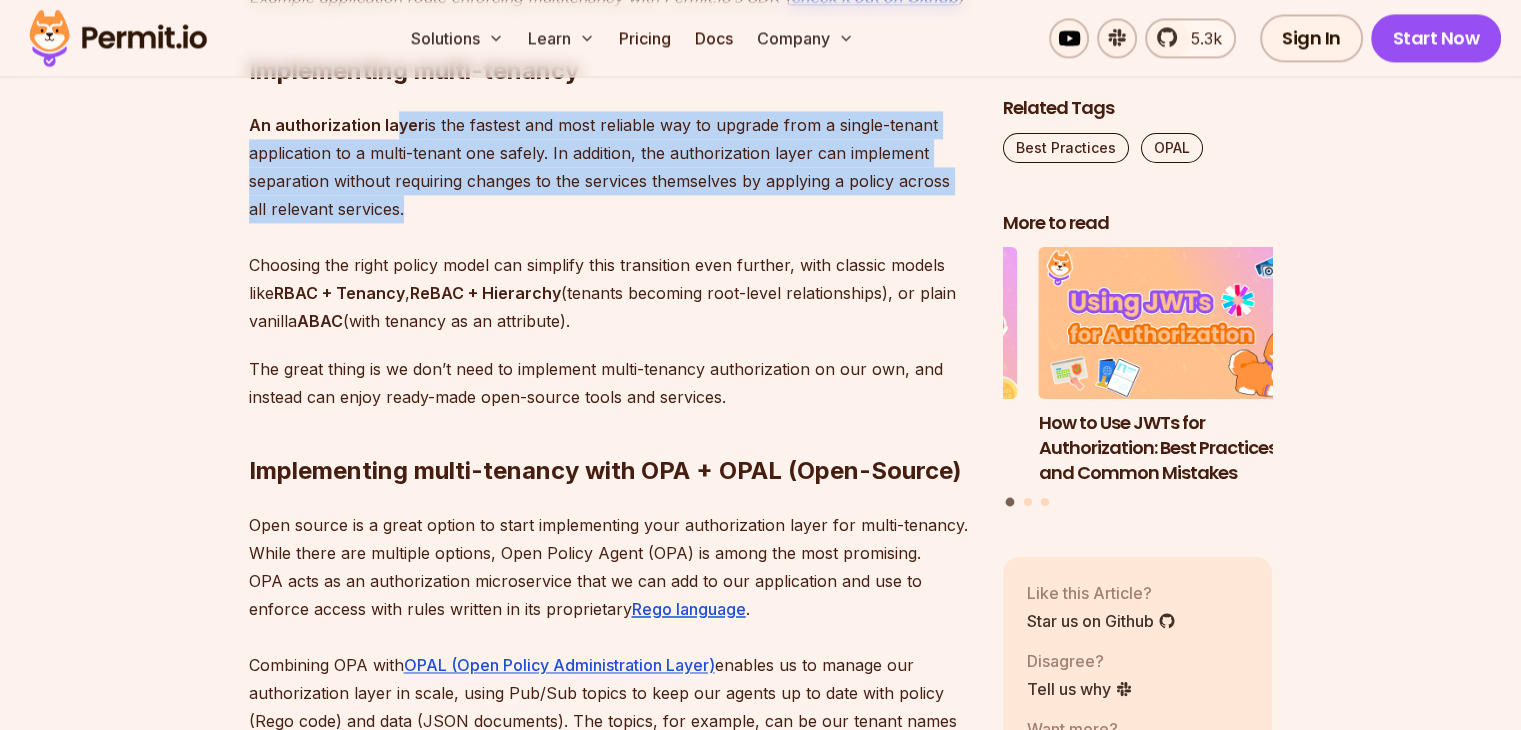 drag, startPoint x: 564, startPoint y: 373, endPoint x: 396, endPoint y: 285, distance: 189.65231 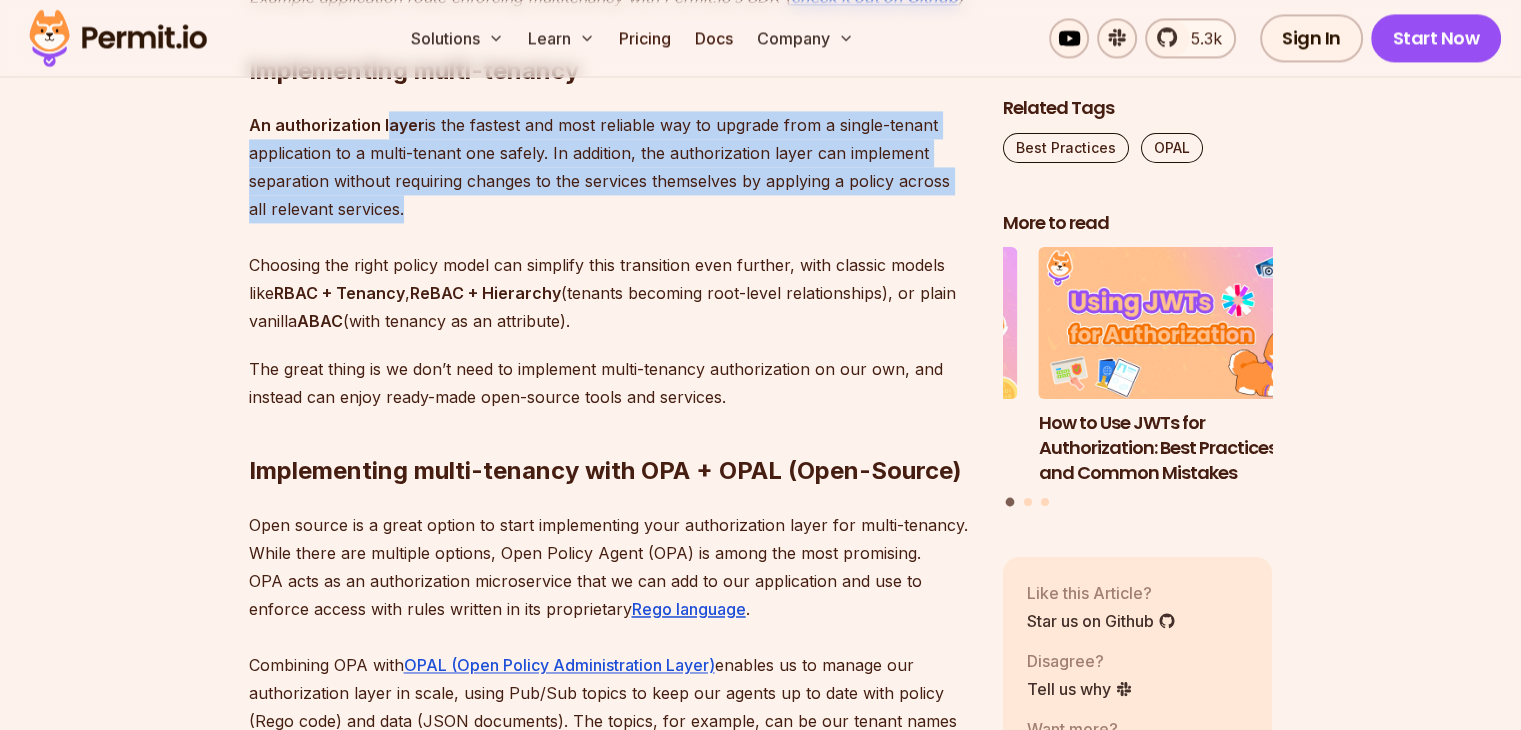 click on "An authorization layer  is the fastest and most reliable way to upgrade from a single-tenant application to a multi-tenant one safely. In addition, the authorization layer can implement separation without requiring changes to the services themselves by applying a policy across all relevant services. Choosing the right policy model can simplify this transition even further, with classic models like  RBAC + Tenancy ,  ReBAC + Hierarchy  (tenants becoming root-level relationships), or plain vanilla  ABAC  (with tenancy as an attribute)." at bounding box center (610, 223) 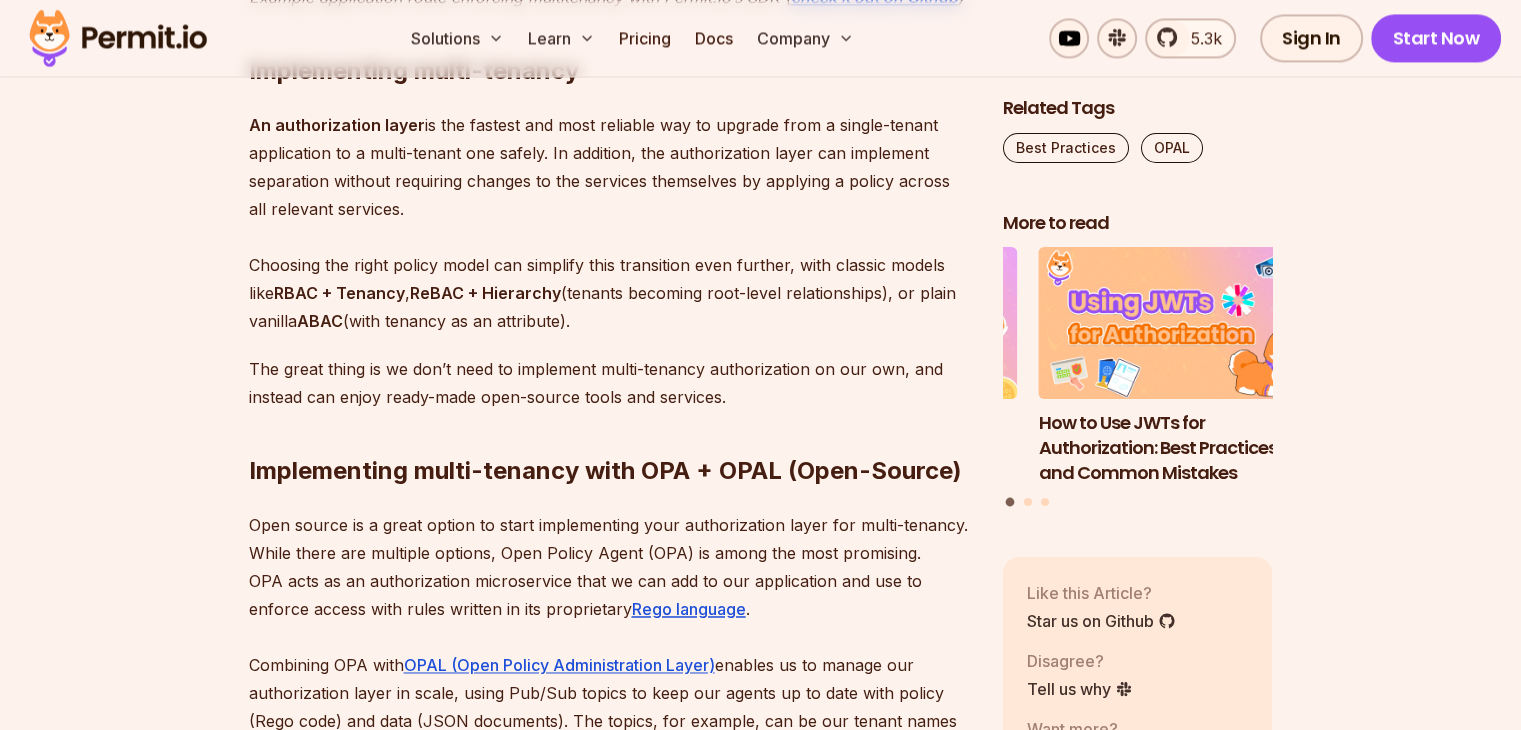 scroll, scrollTop: 3400, scrollLeft: 0, axis: vertical 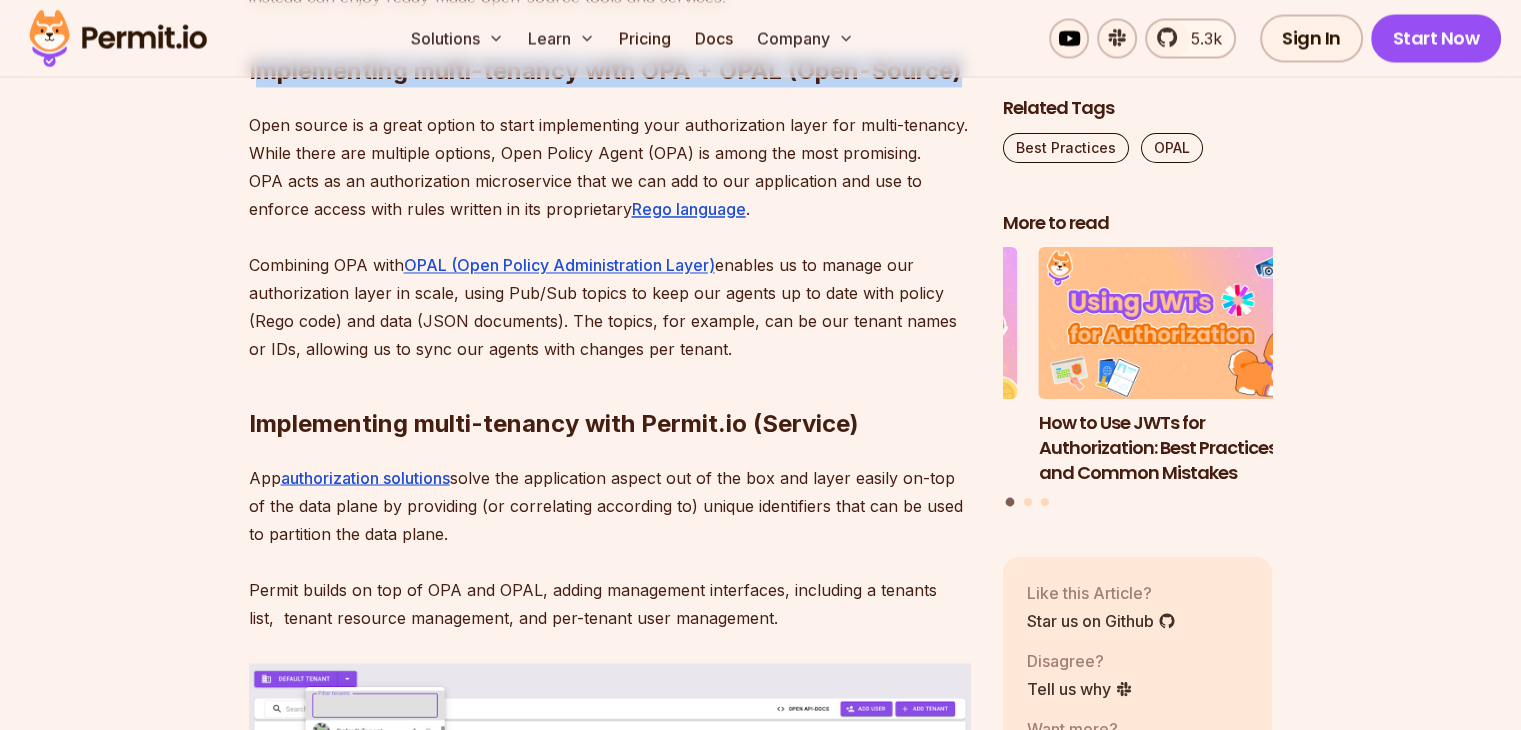 drag, startPoint x: 747, startPoint y: 273, endPoint x: 351, endPoint y: 337, distance: 401.13837 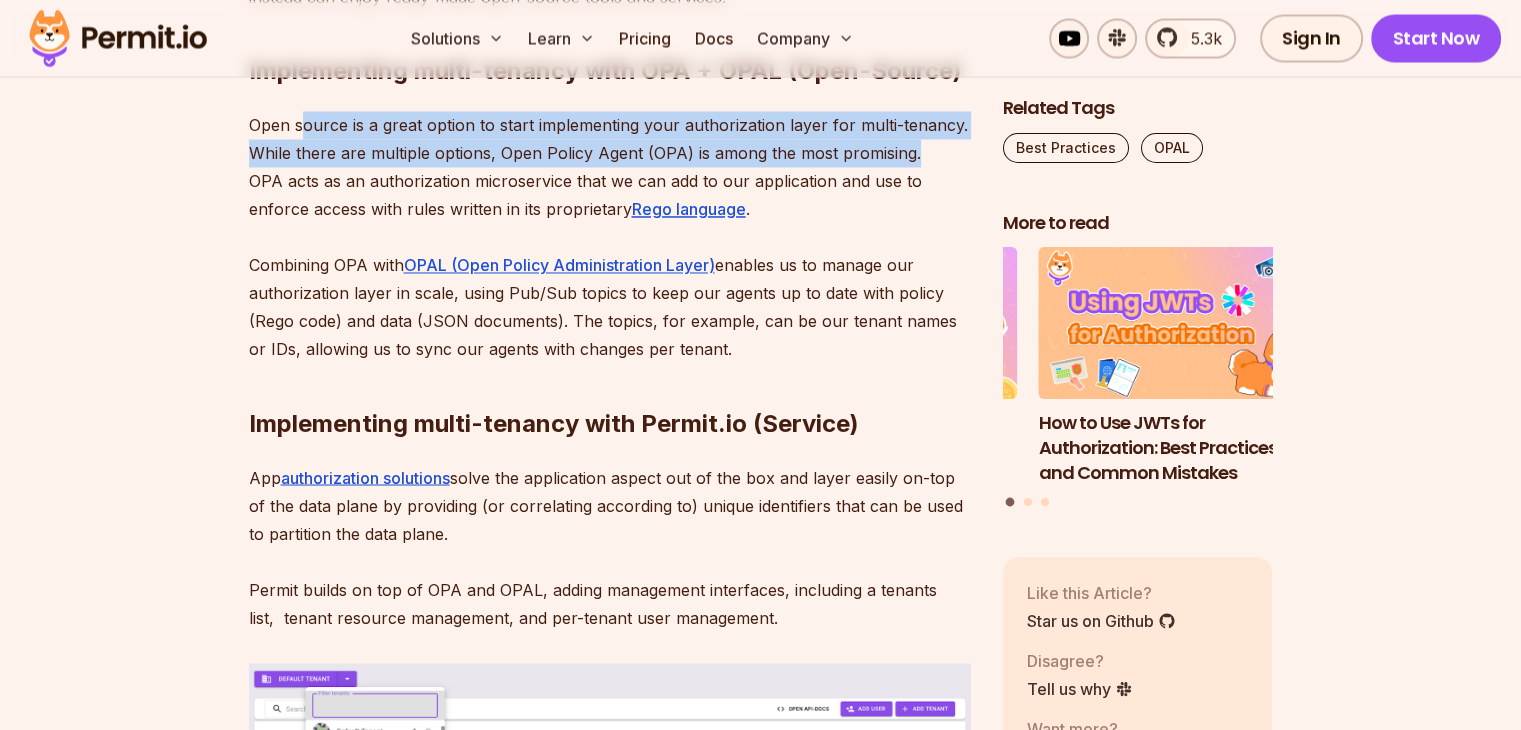 drag, startPoint x: 407, startPoint y: 400, endPoint x: 302, endPoint y: 325, distance: 129.03488 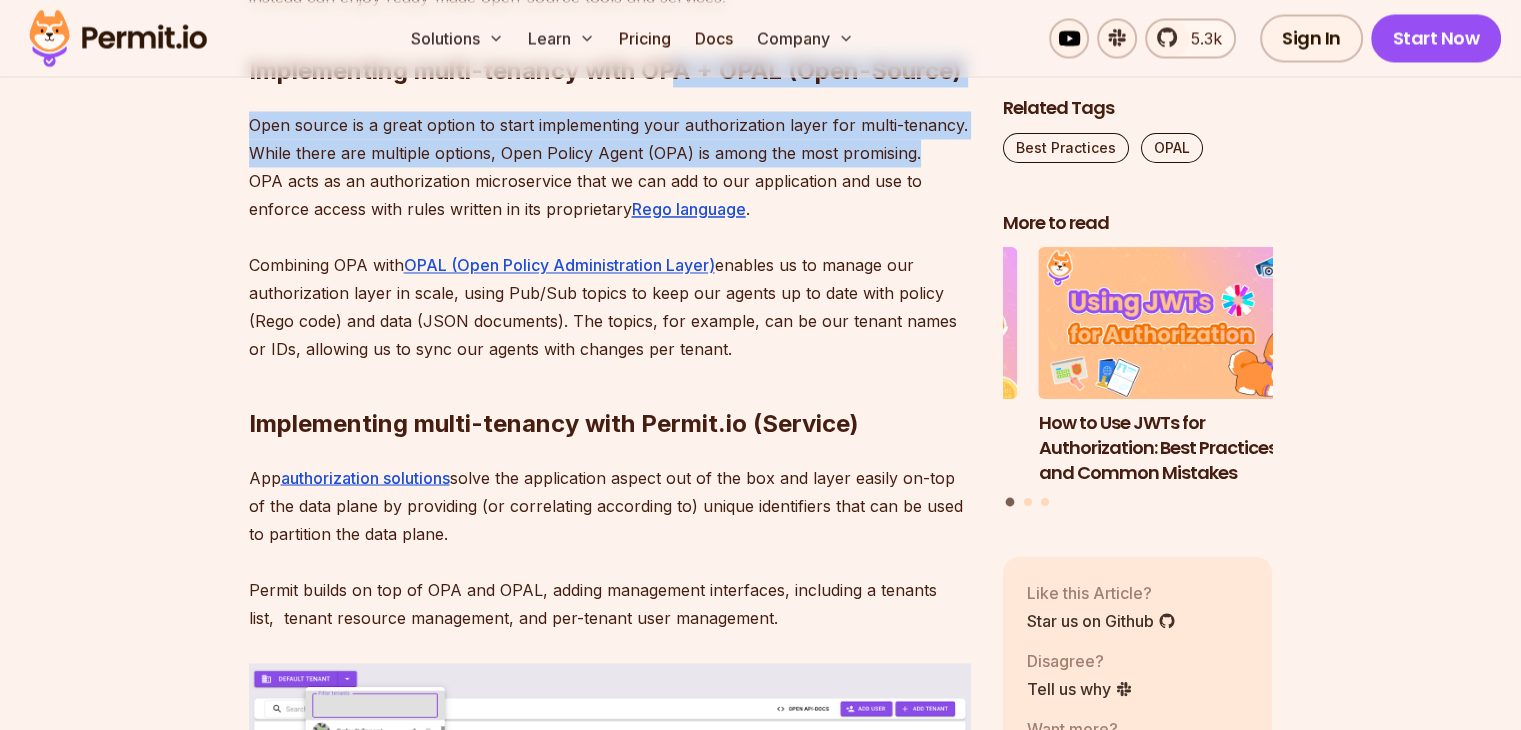 drag, startPoint x: 699, startPoint y: 377, endPoint x: 340, endPoint y: 274, distance: 373.4836 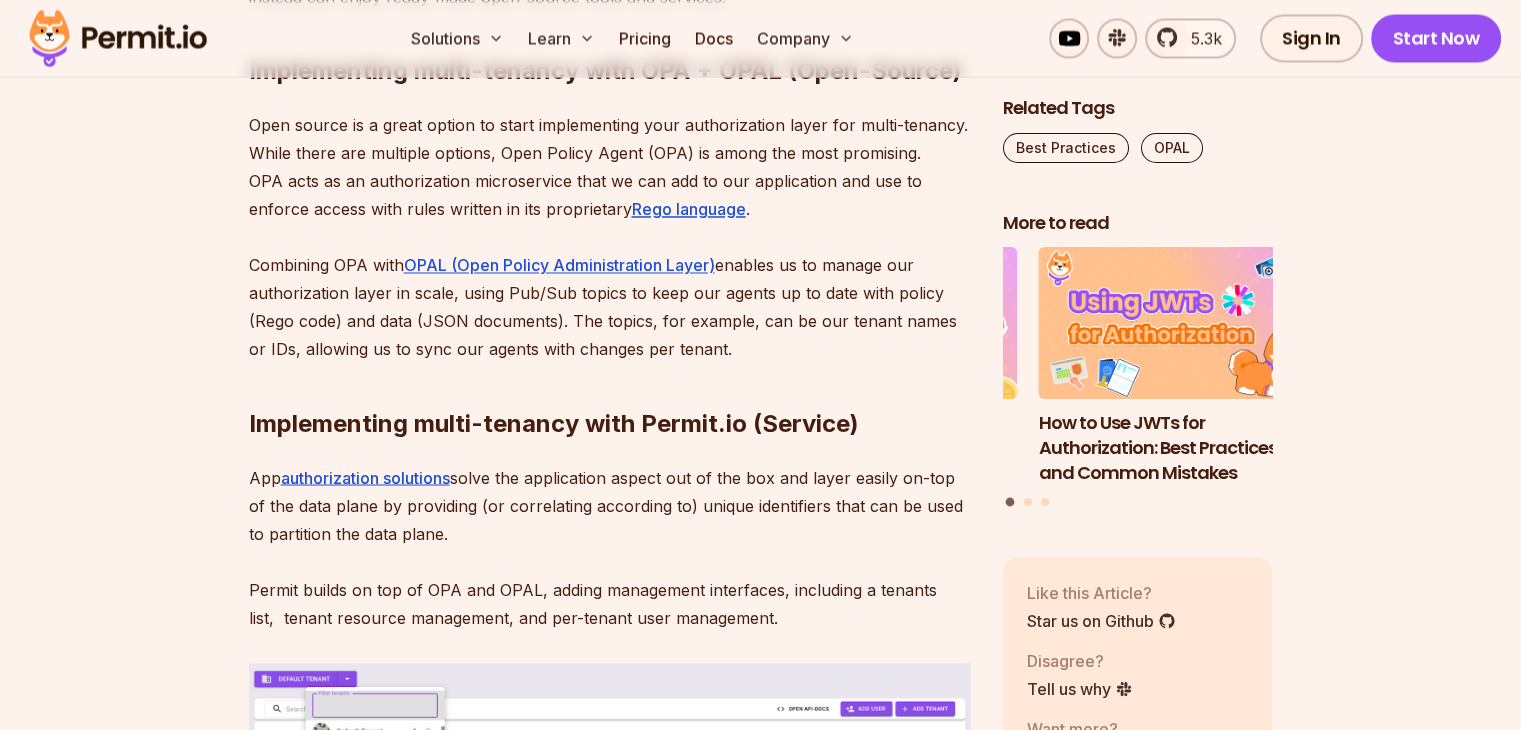 click on "Table of Contents Cloud-based SaaS solutions, as well as most other solutions, need multi-tenancy. Let’s quickly review what Multitenancy is, what we can gain from it, and how to easily implement it with two simple layers. What is Multitenancy At its core,  multi-tenancy allows every part of the service  (i.e., every microservice) to  cater to multiple customers without deploying separate instances for each . For a SaaS solution to scale affordably, meet customer demands, and be elastic in doing so (i.e., cost-effective in cloud resources), it has to support multi-tenancy. A multitenant architecture provides many great and often essential features: Allowing the application to  serve multiple customers at once  while sharing the underlying infrastructure and services Secure and compliant access separation Load balancing and scaling The two layers of Multitenancy At the end of the day, multi-tenancy is easy once you understand it, and it basically requires only two things:  Application level access control" at bounding box center [760, -210] 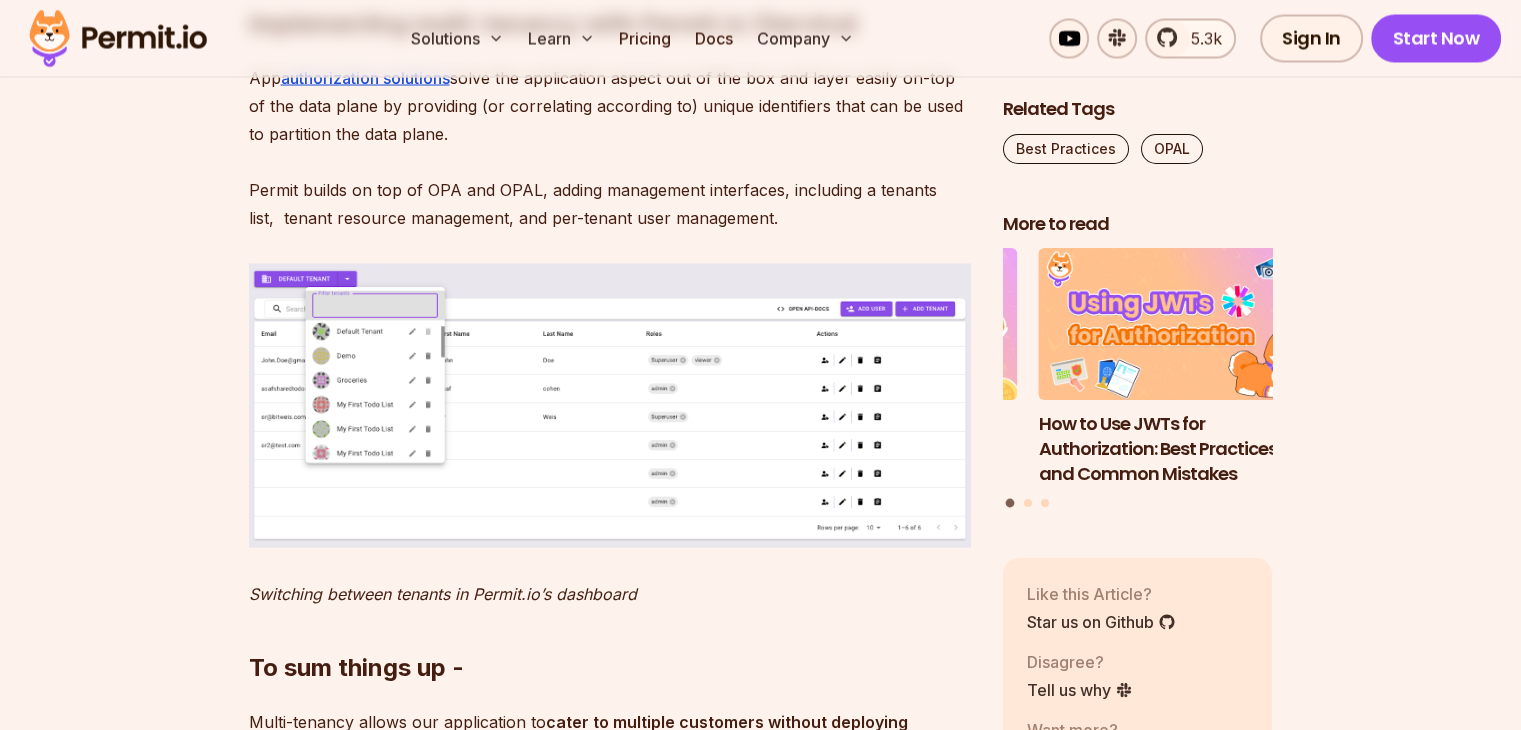 scroll, scrollTop: 4100, scrollLeft: 0, axis: vertical 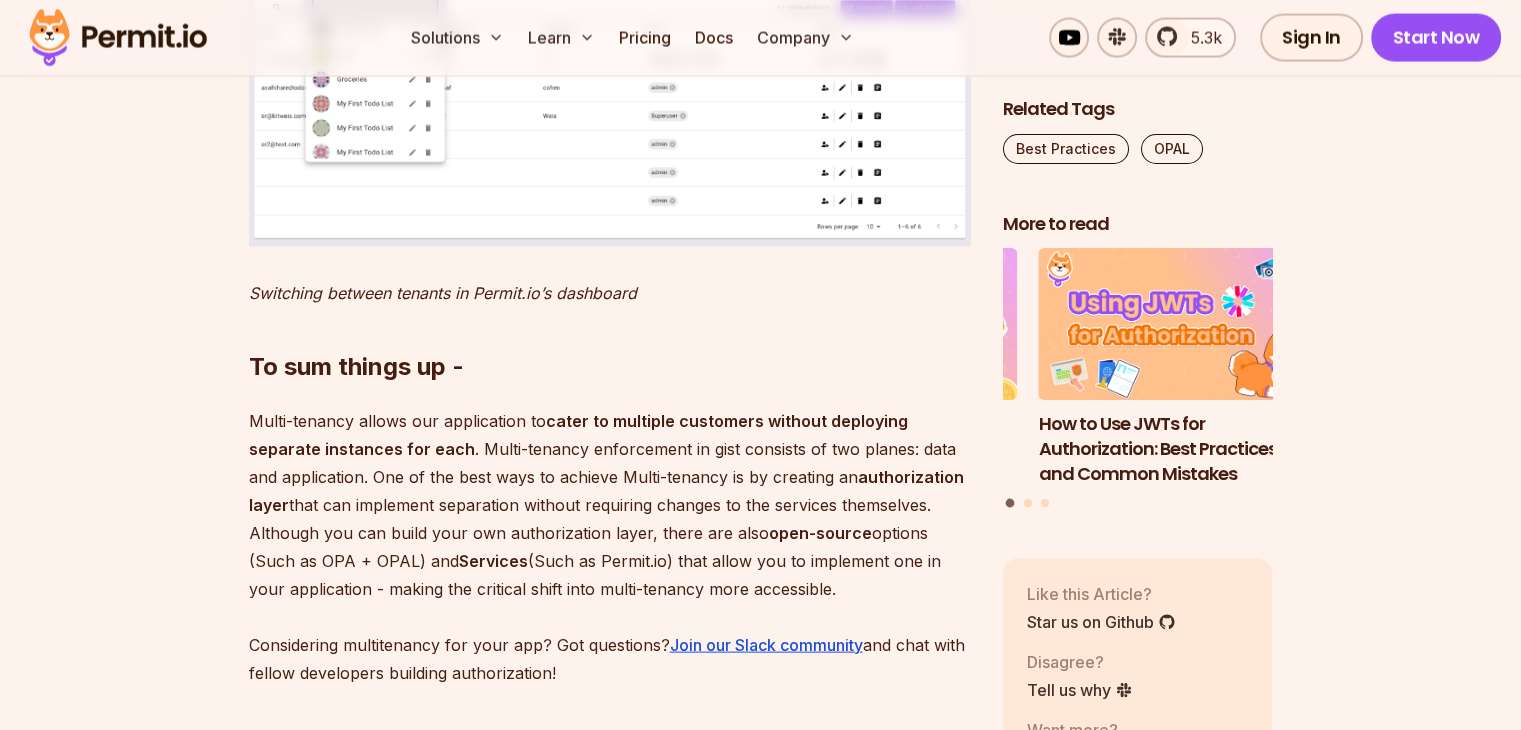 click at bounding box center (610, 104) 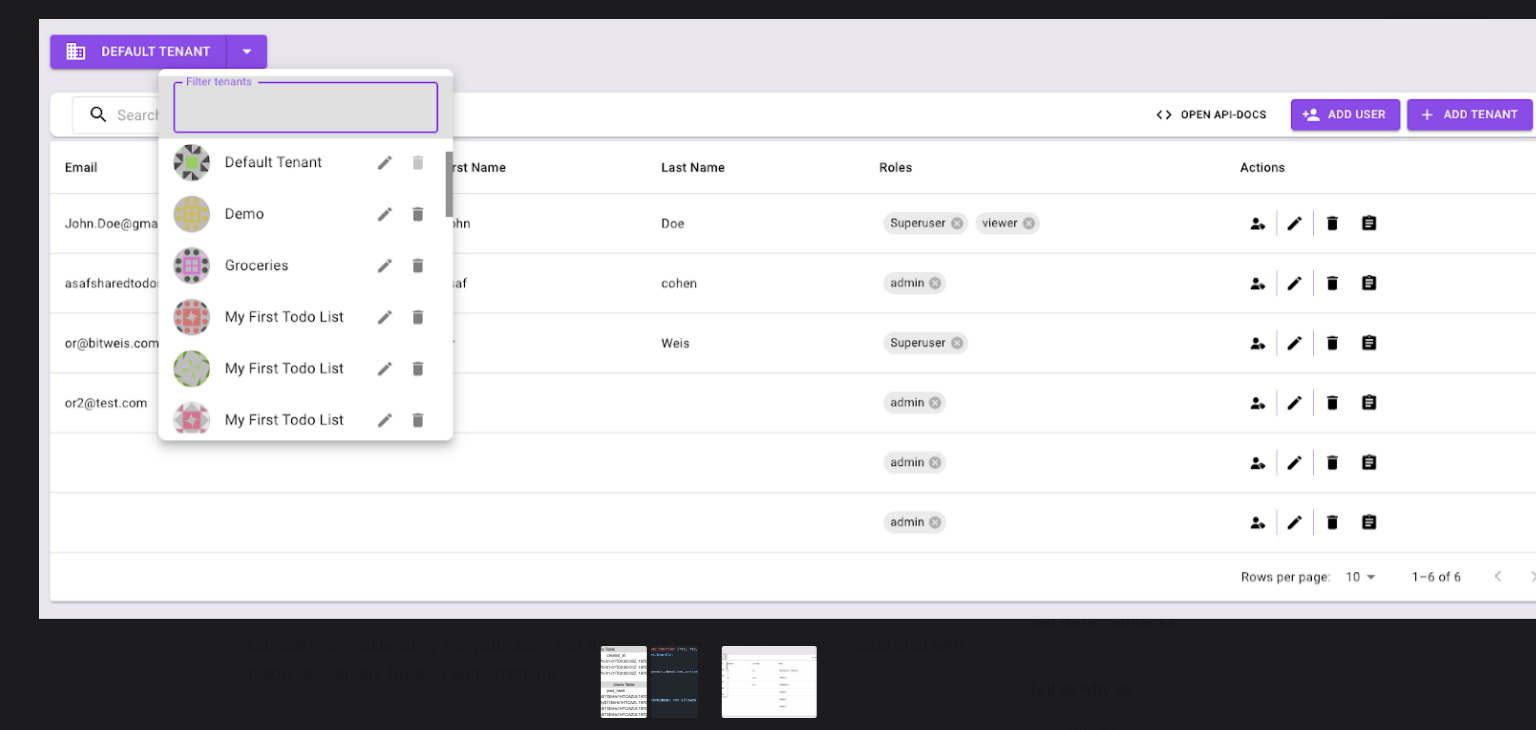 drag, startPoint x: 452, startPoint y: 338, endPoint x: 498, endPoint y: 373, distance: 57.801384 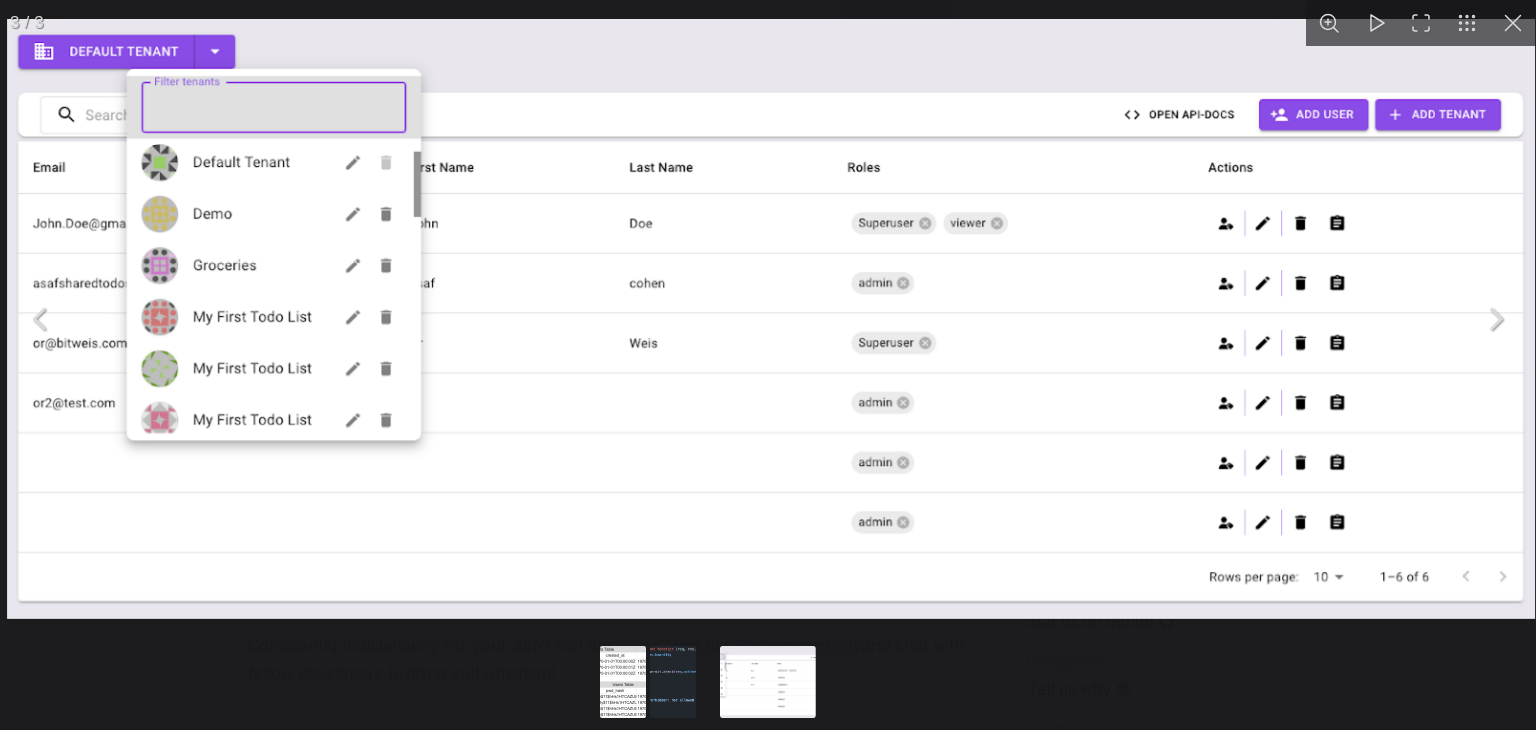 click at bounding box center [768, 684] 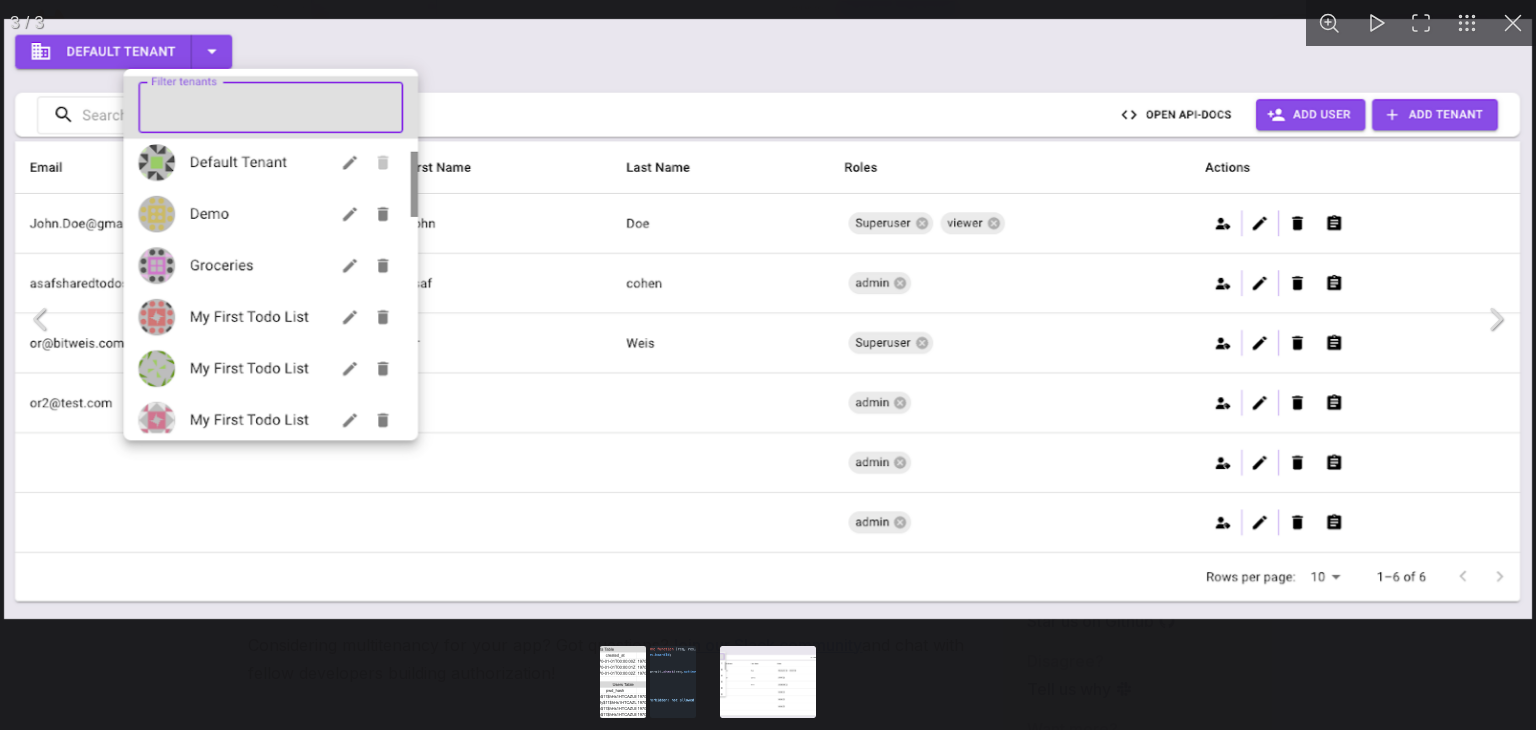 click at bounding box center [768, 684] 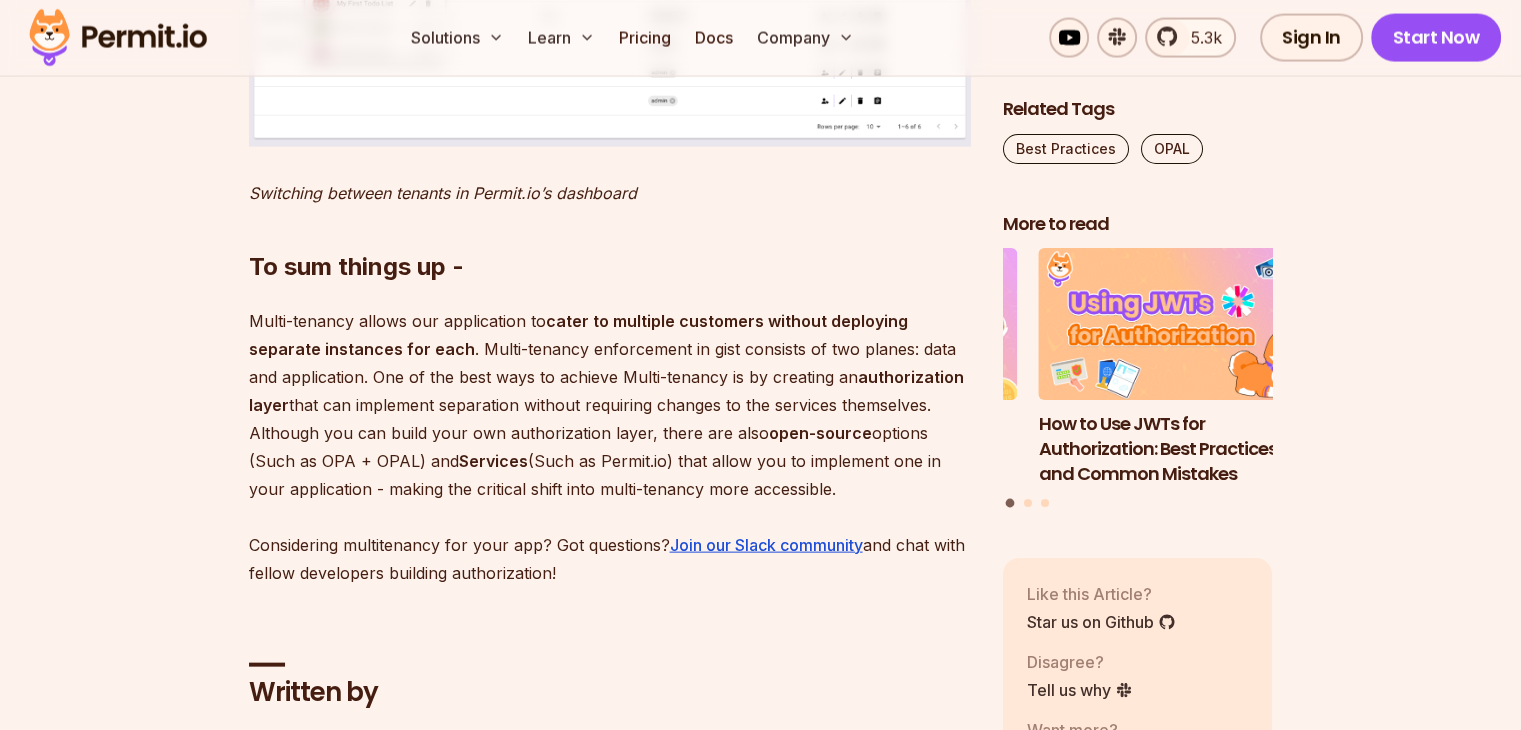 scroll, scrollTop: 4400, scrollLeft: 0, axis: vertical 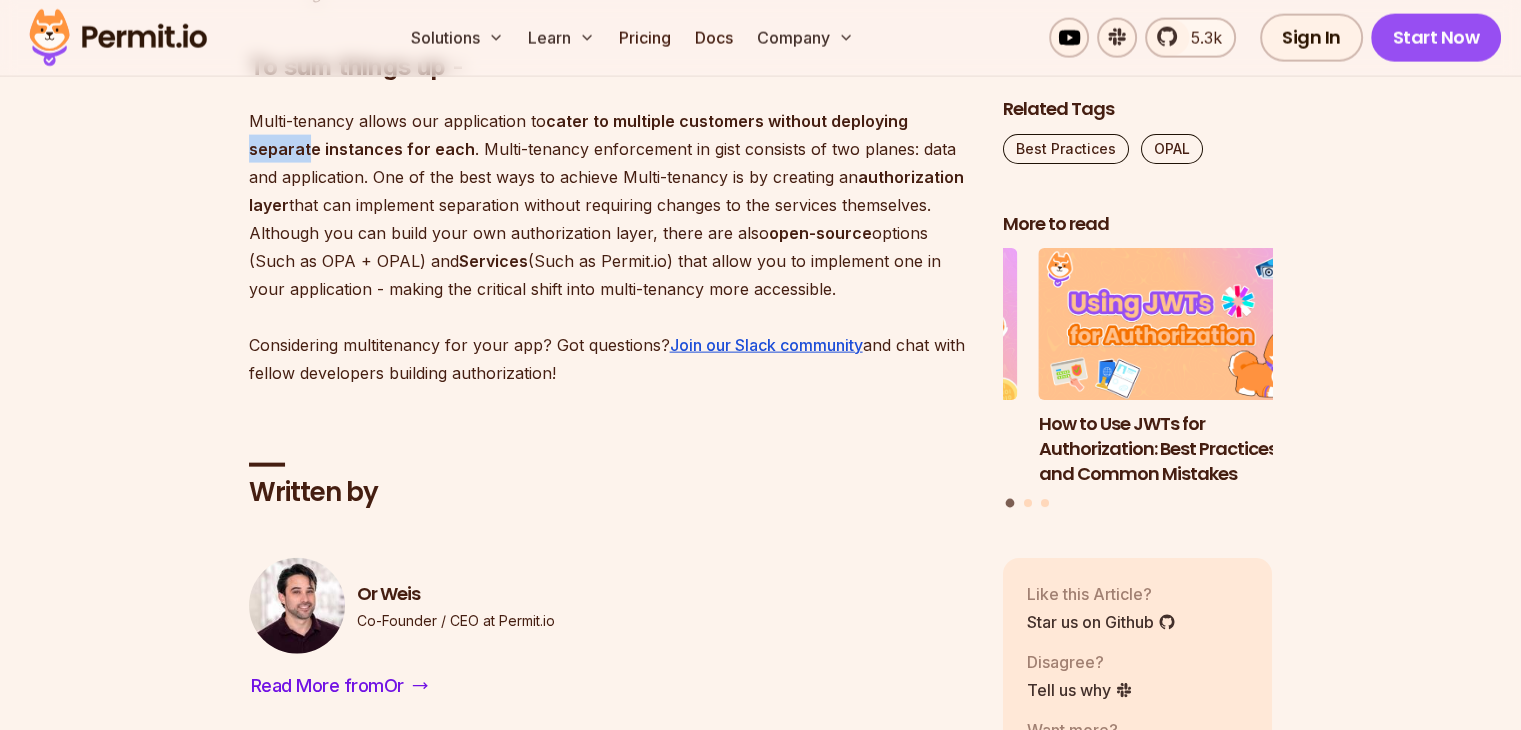 drag, startPoint x: 857, startPoint y: 409, endPoint x: 313, endPoint y: 442, distance: 545 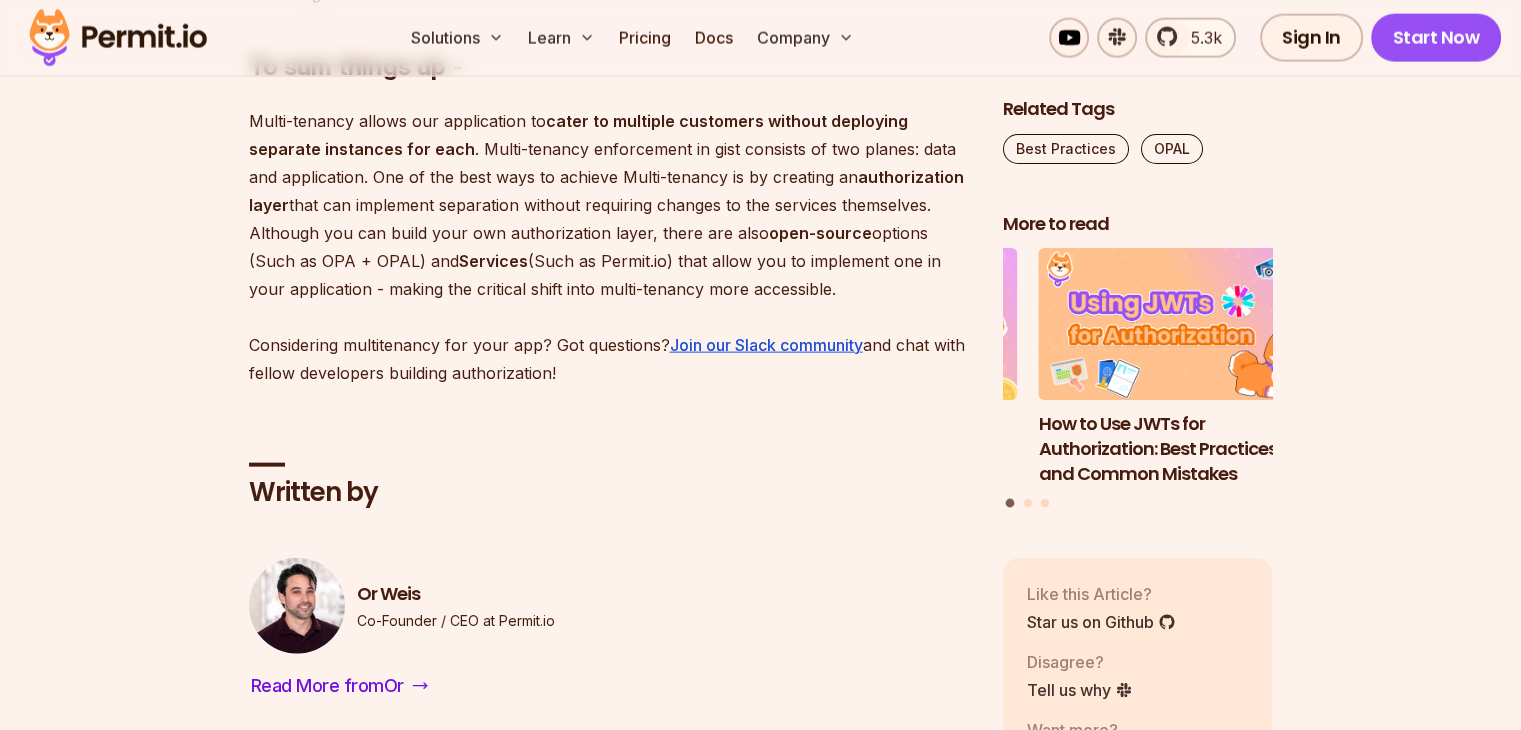 click on "cater to multiple customers without deploying separate instances for each" at bounding box center (578, 135) 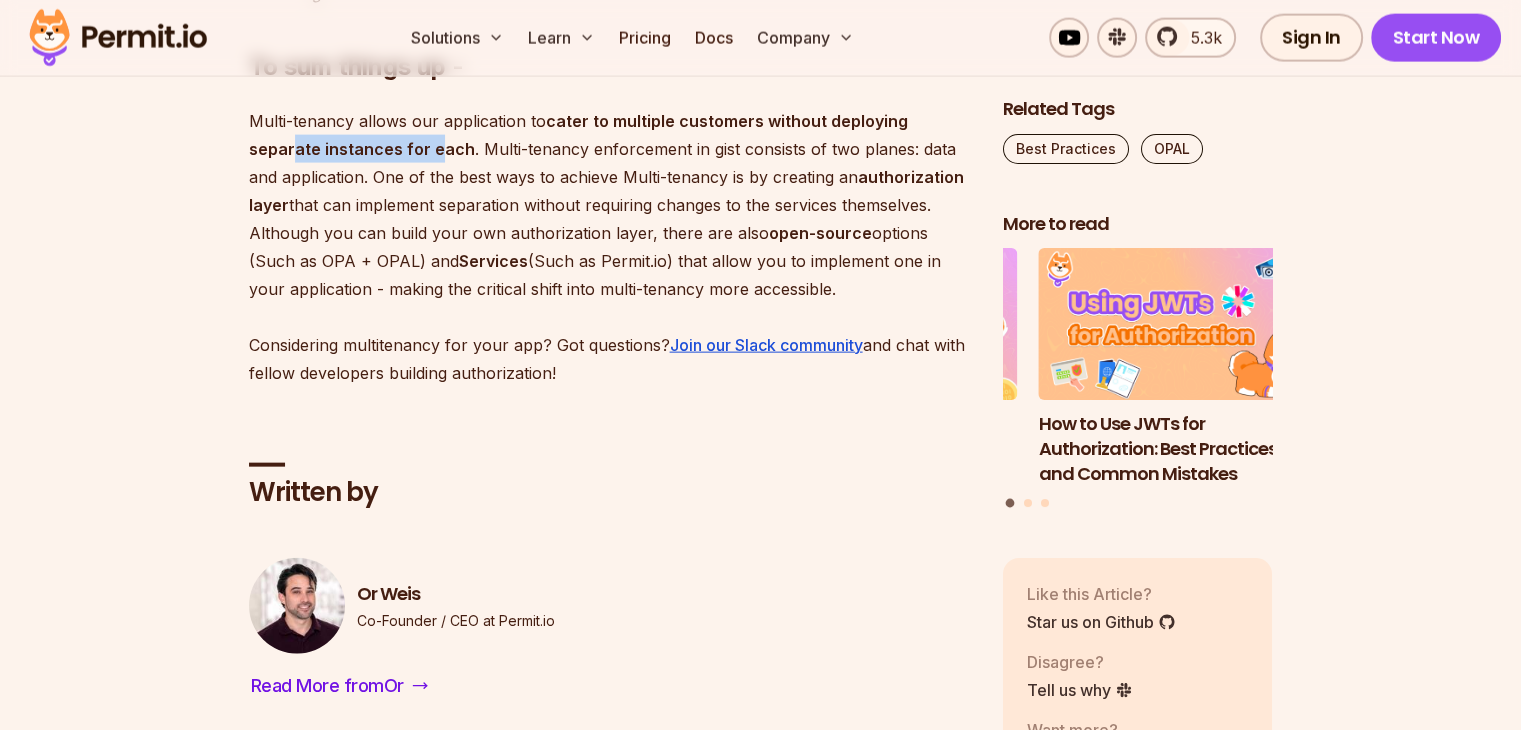 drag, startPoint x: 448, startPoint y: 439, endPoint x: 293, endPoint y: 434, distance: 155.08063 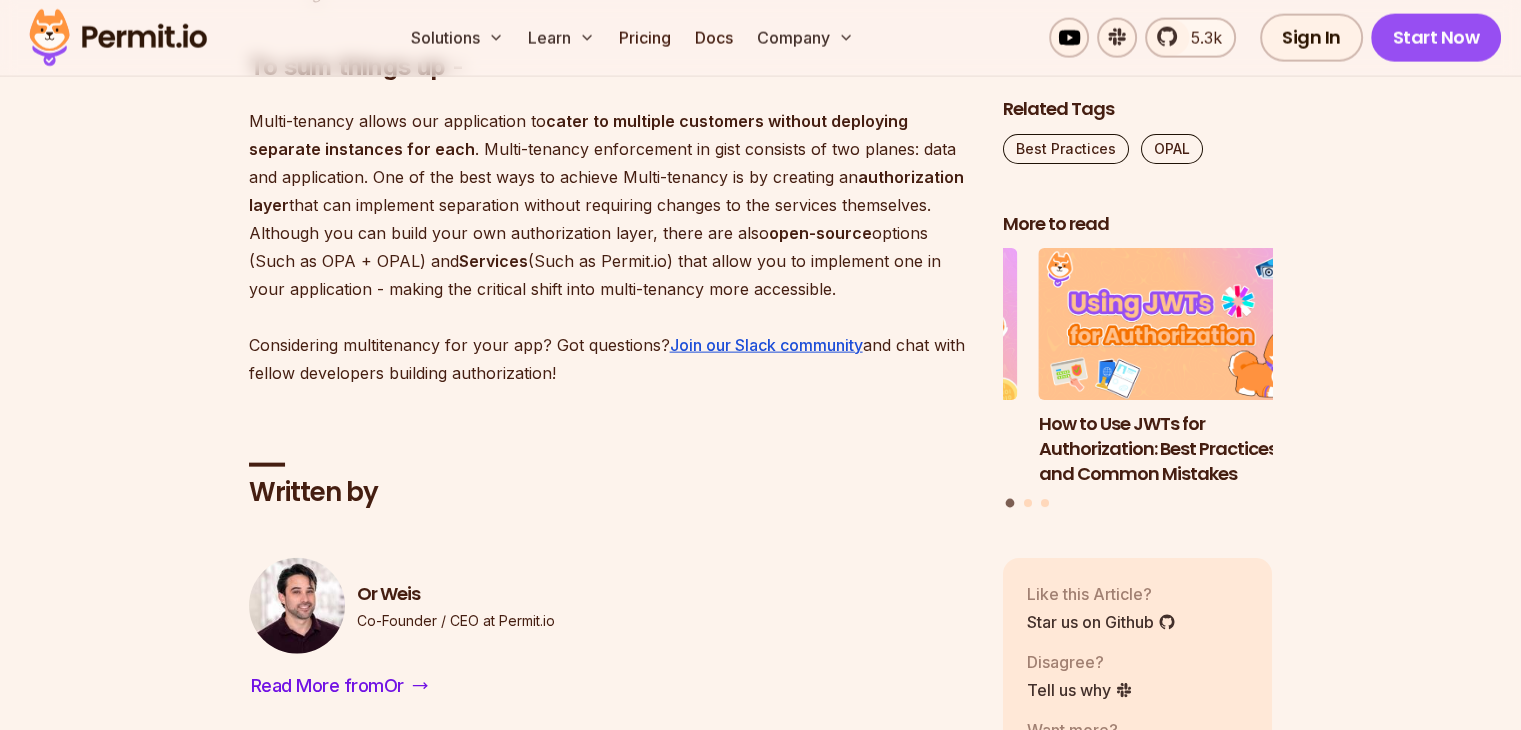 click on "Multi-tenancy allows our application to  cater to multiple customers without deploying separate instances for each . Multi-tenancy enforcement in gist consists of two planes: data and application. One of the best ways to achieve Multi-tenancy is by creating an  authorization layer  that can implement separation without requiring changes to the services themselves. Although you can build your own authorization layer, there are also  open-source  options (Such as OPA + OPAL) and  Services  (Such as Permit.io) that allow you to implement one in your application - making the critical shift into multi-tenancy more accessible. Considering multitenancy for your app? Got questions?  Join our Slack community  and chat with fellow developers building authorization!" at bounding box center [610, 247] 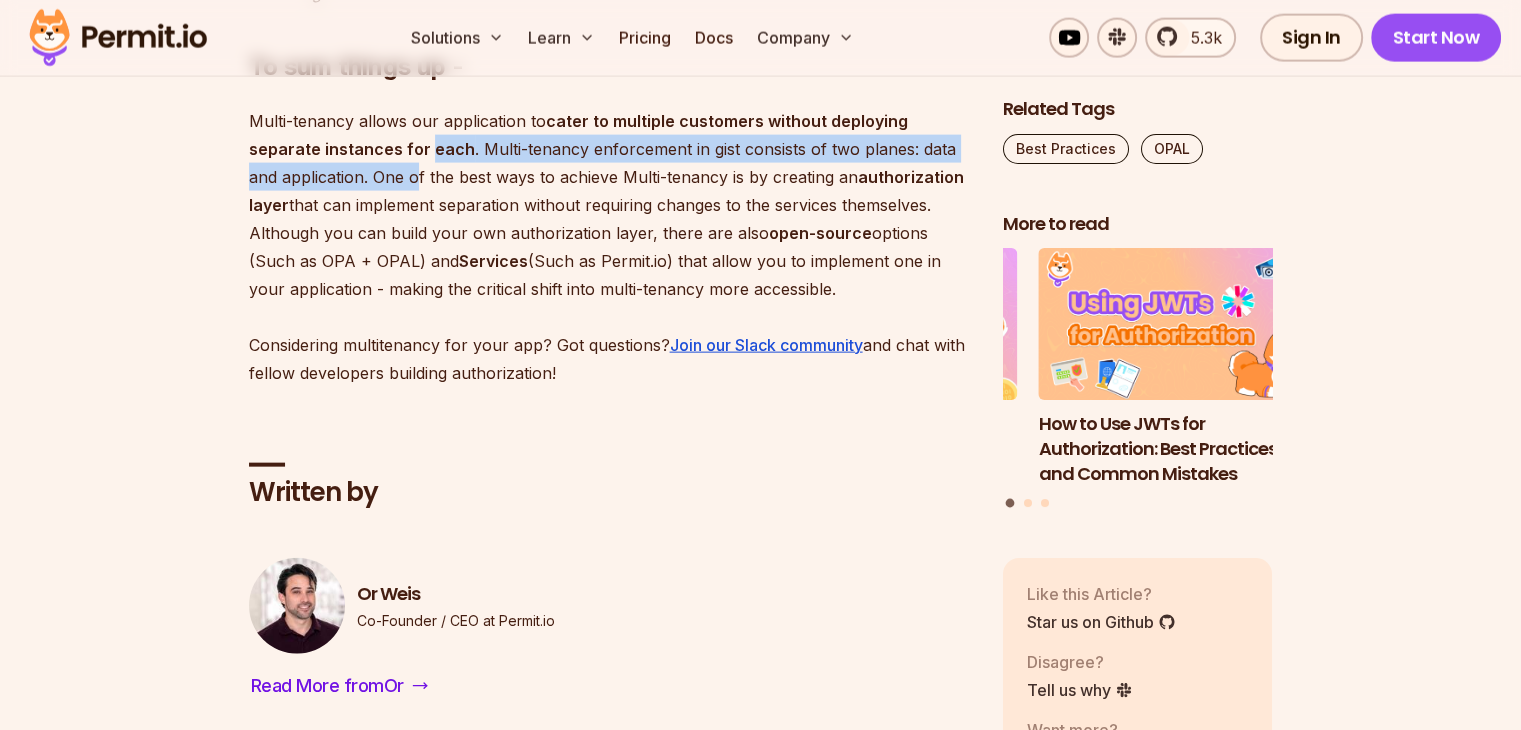 drag, startPoint x: 440, startPoint y: 445, endPoint x: 471, endPoint y: 459, distance: 34.0147 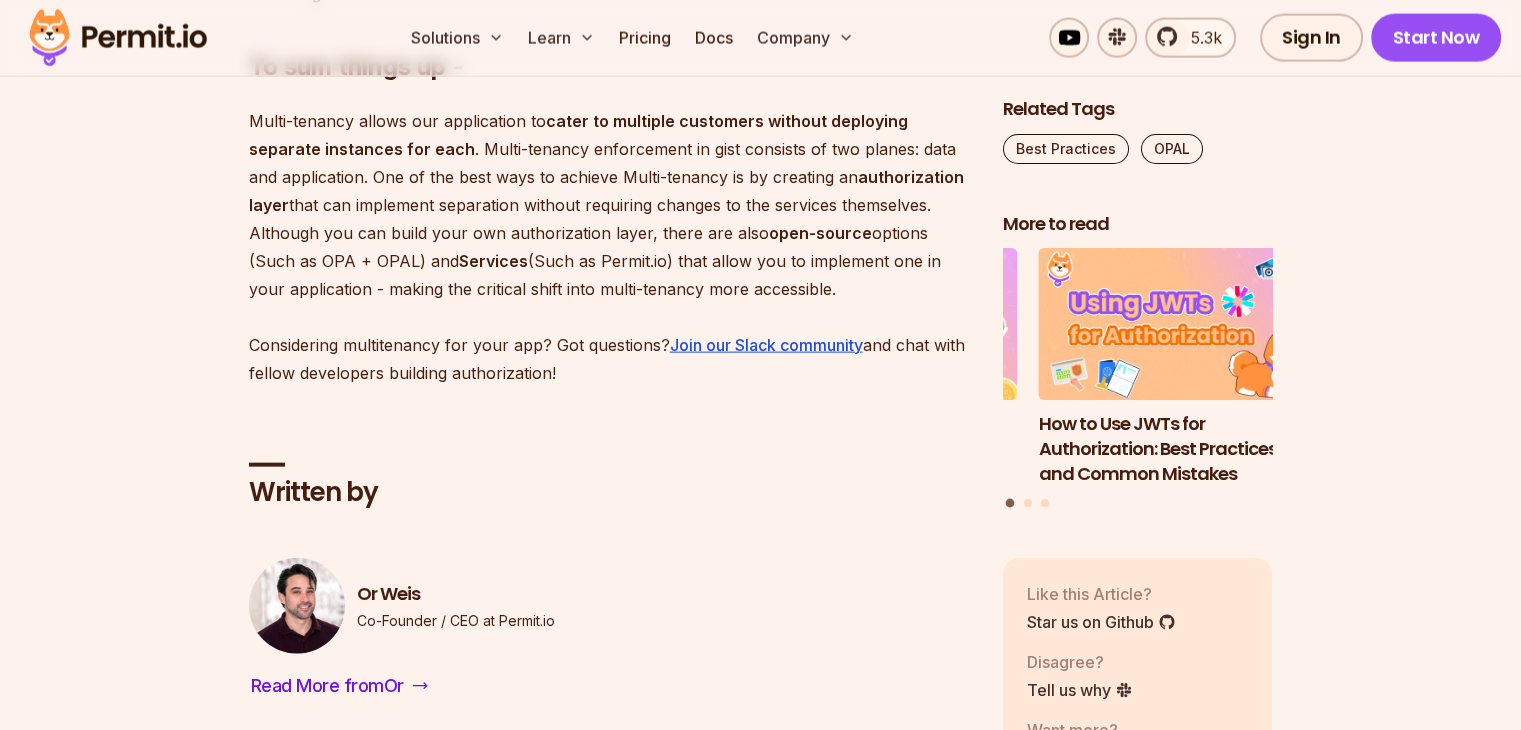click on "Multi-tenancy allows our application to  cater to multiple customers without deploying separate instances for each . Multi-tenancy enforcement in gist consists of two planes: data and application. One of the best ways to achieve Multi-tenancy is by creating an  authorization layer  that can implement separation without requiring changes to the services themselves. Although you can build your own authorization layer, there are also  open-source  options (Such as OPA + OPAL) and  Services  (Such as Permit.io) that allow you to implement one in your application - making the critical shift into multi-tenancy more accessible. Considering multitenancy for your app? Got questions?  Join our Slack community  and chat with fellow developers building authorization!" at bounding box center [610, 247] 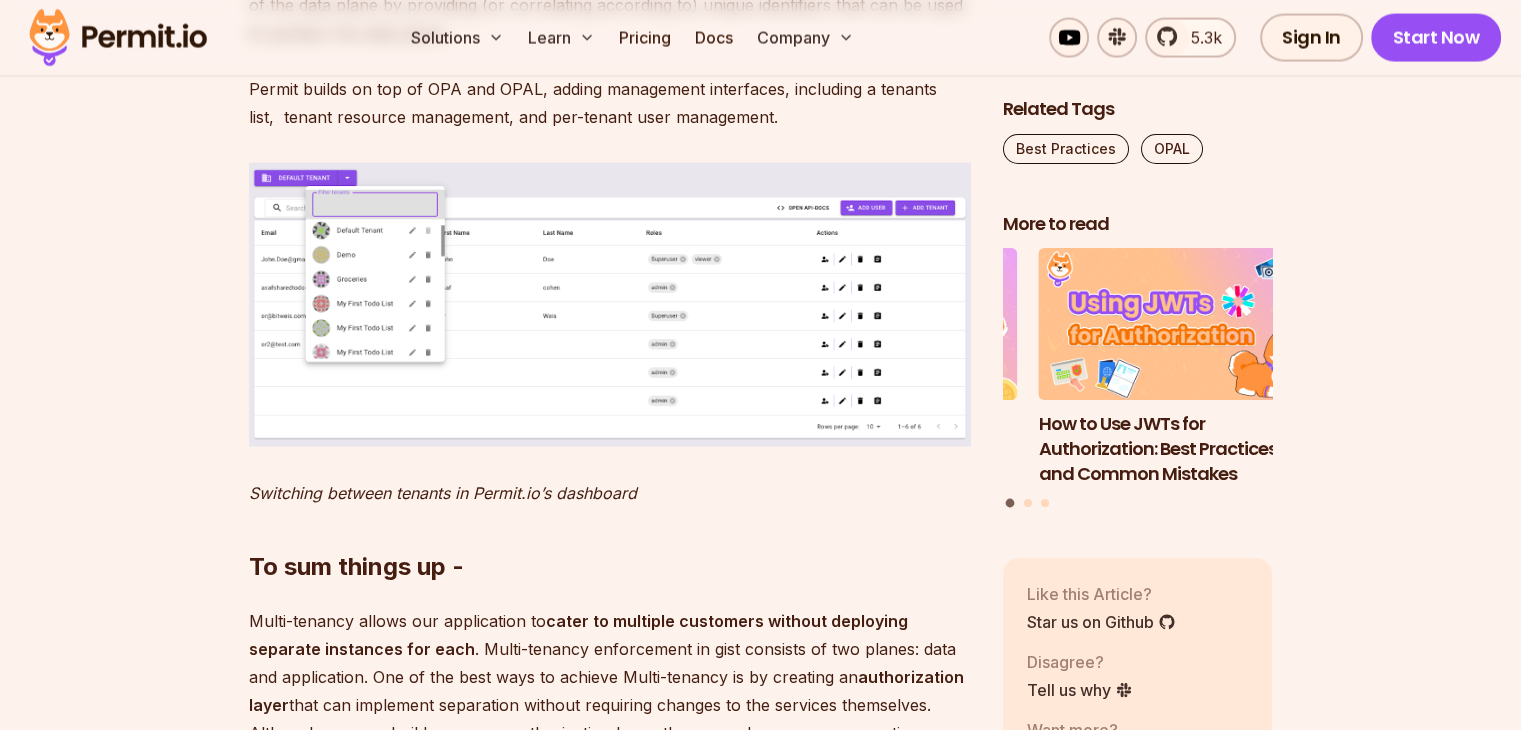 scroll, scrollTop: 3500, scrollLeft: 0, axis: vertical 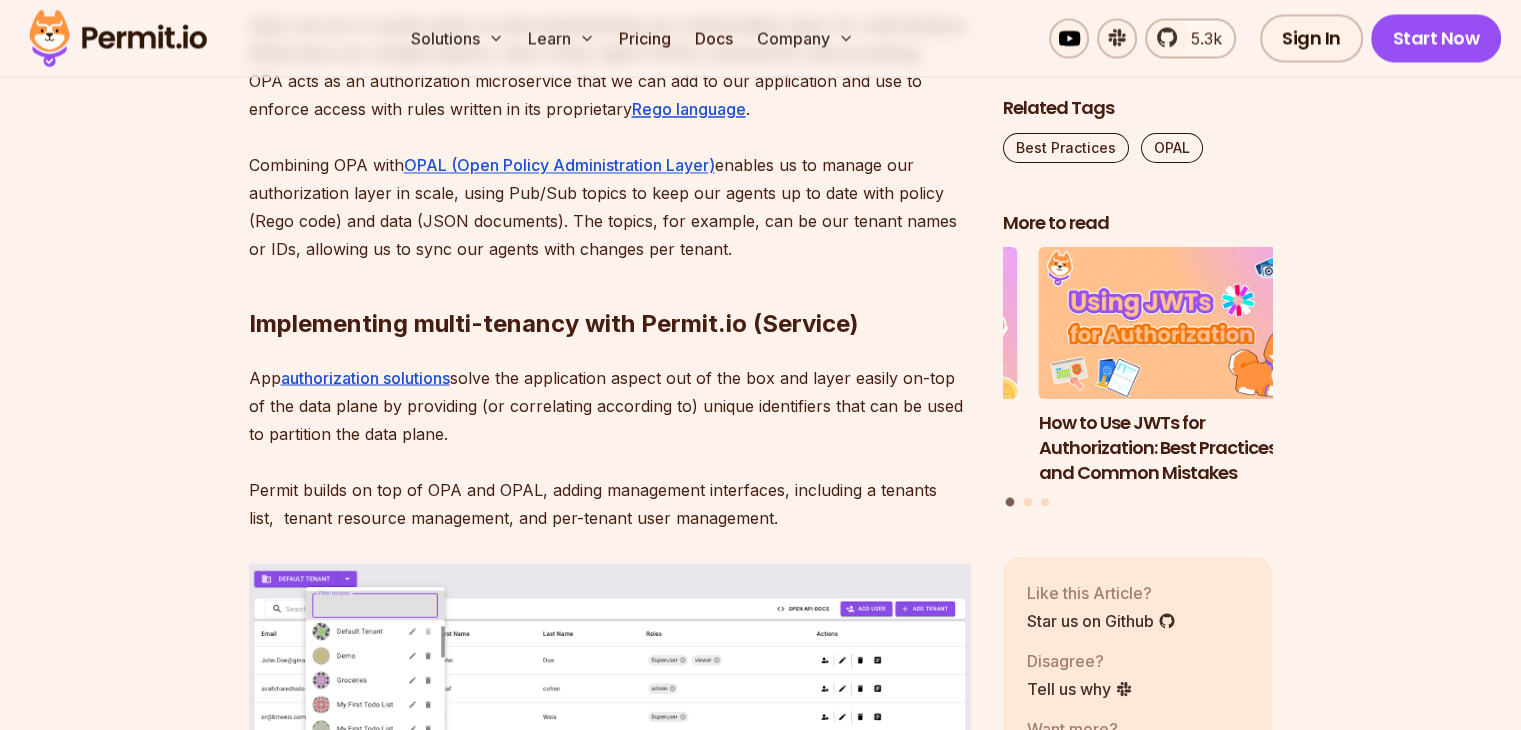 click on "Solutions   Learn   Pricing Docs Company   5.3k Sign In Start Now" at bounding box center (760, 38) 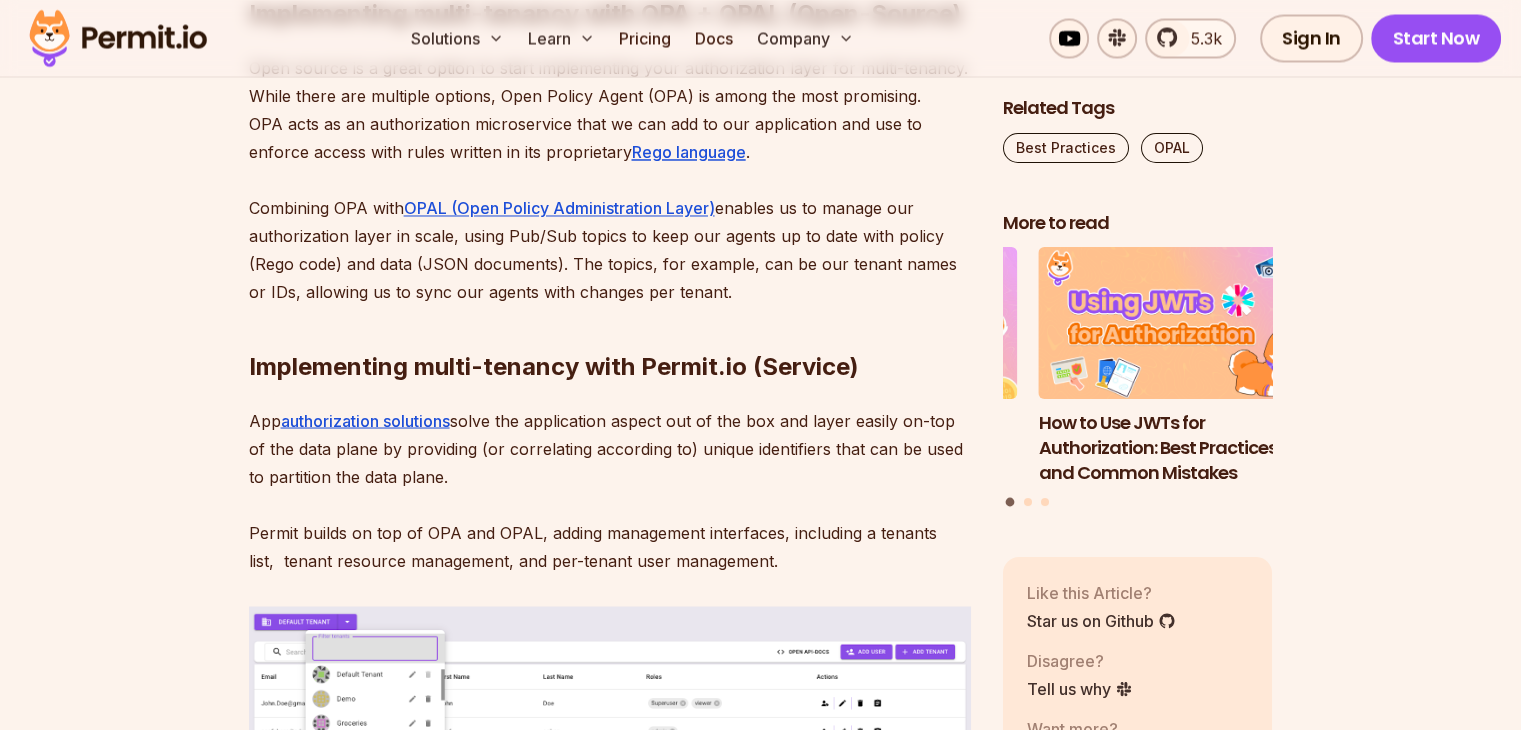 click at bounding box center [118, 38] 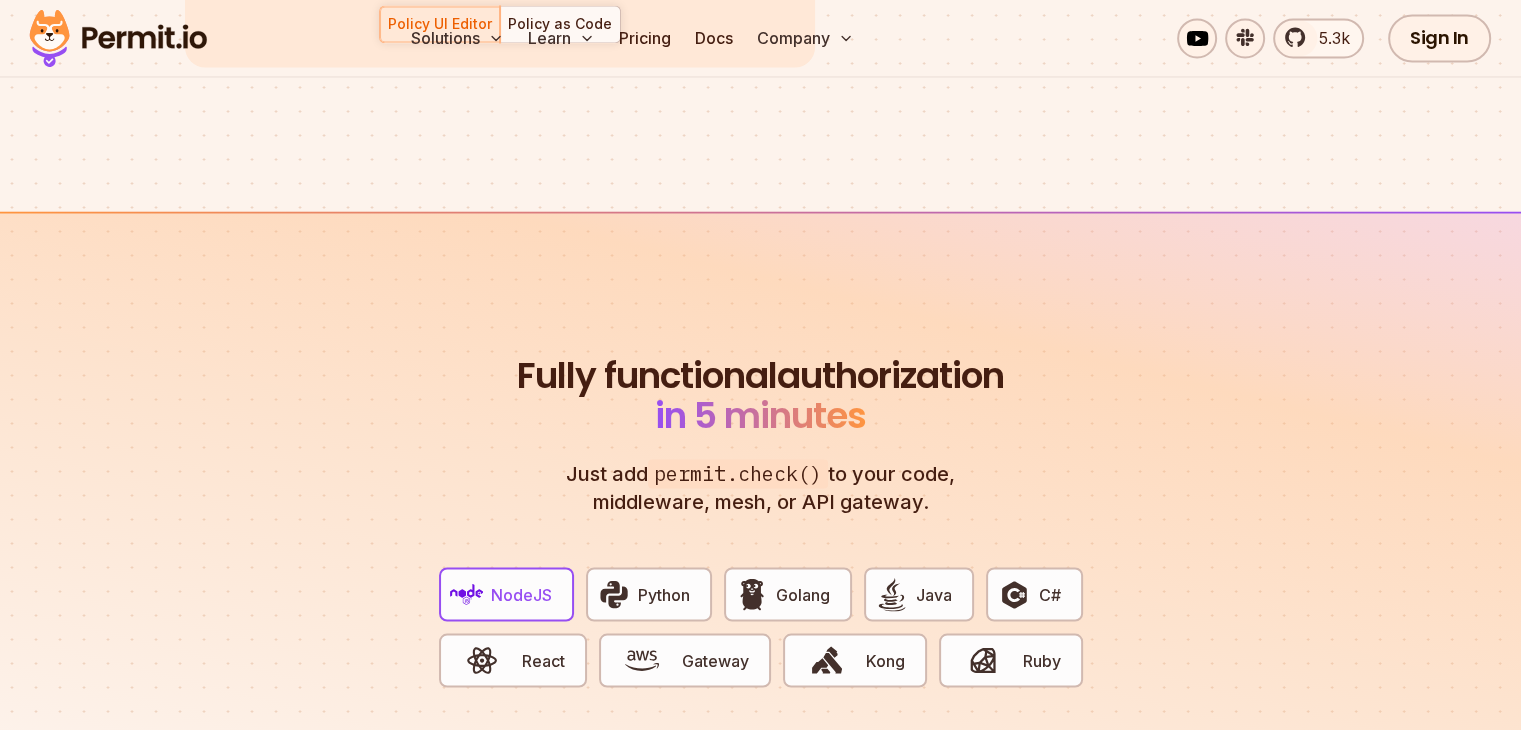 scroll, scrollTop: 0, scrollLeft: 0, axis: both 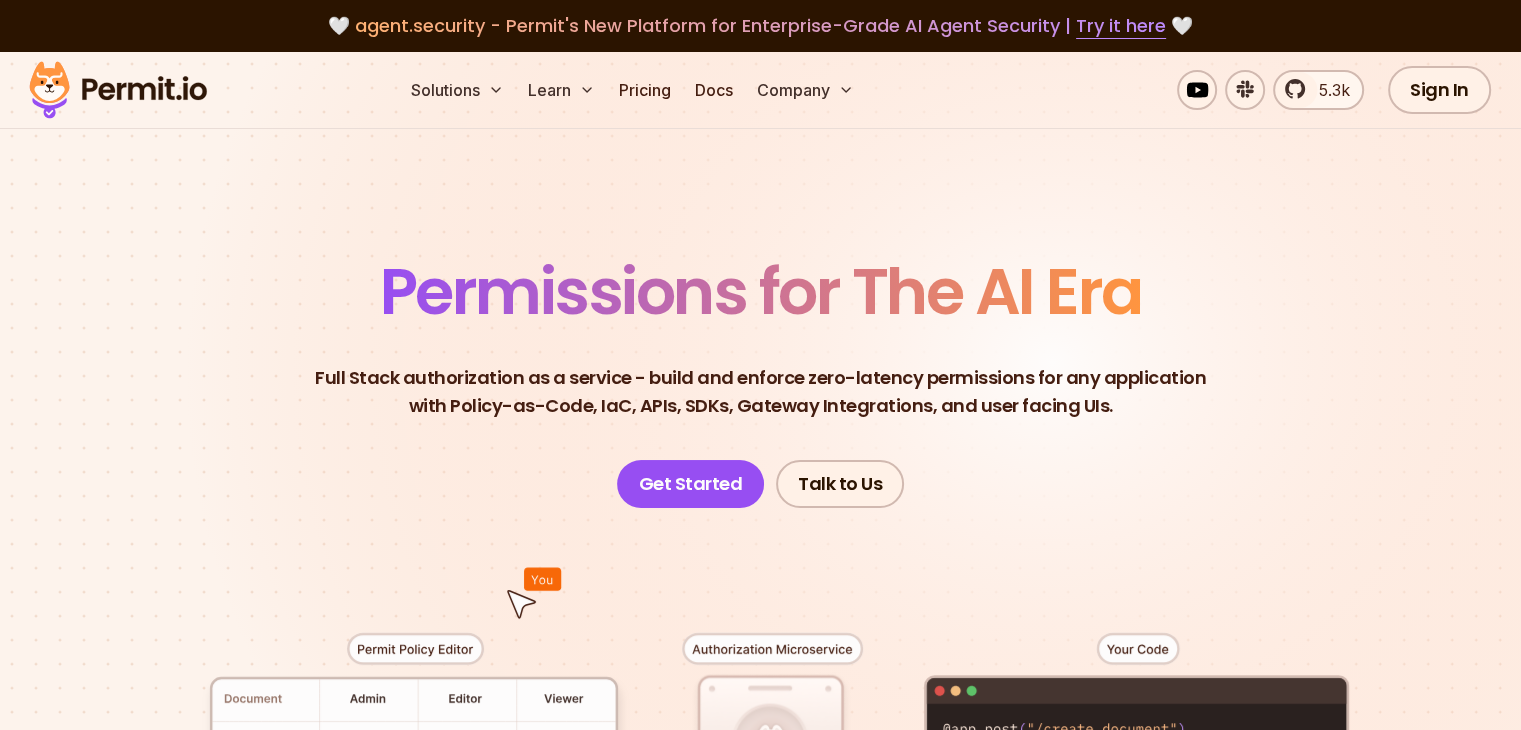 click on "agent.security - Permit's New Platform for Enterprise-Grade AI Agent Security |  Try it here" at bounding box center (760, 25) 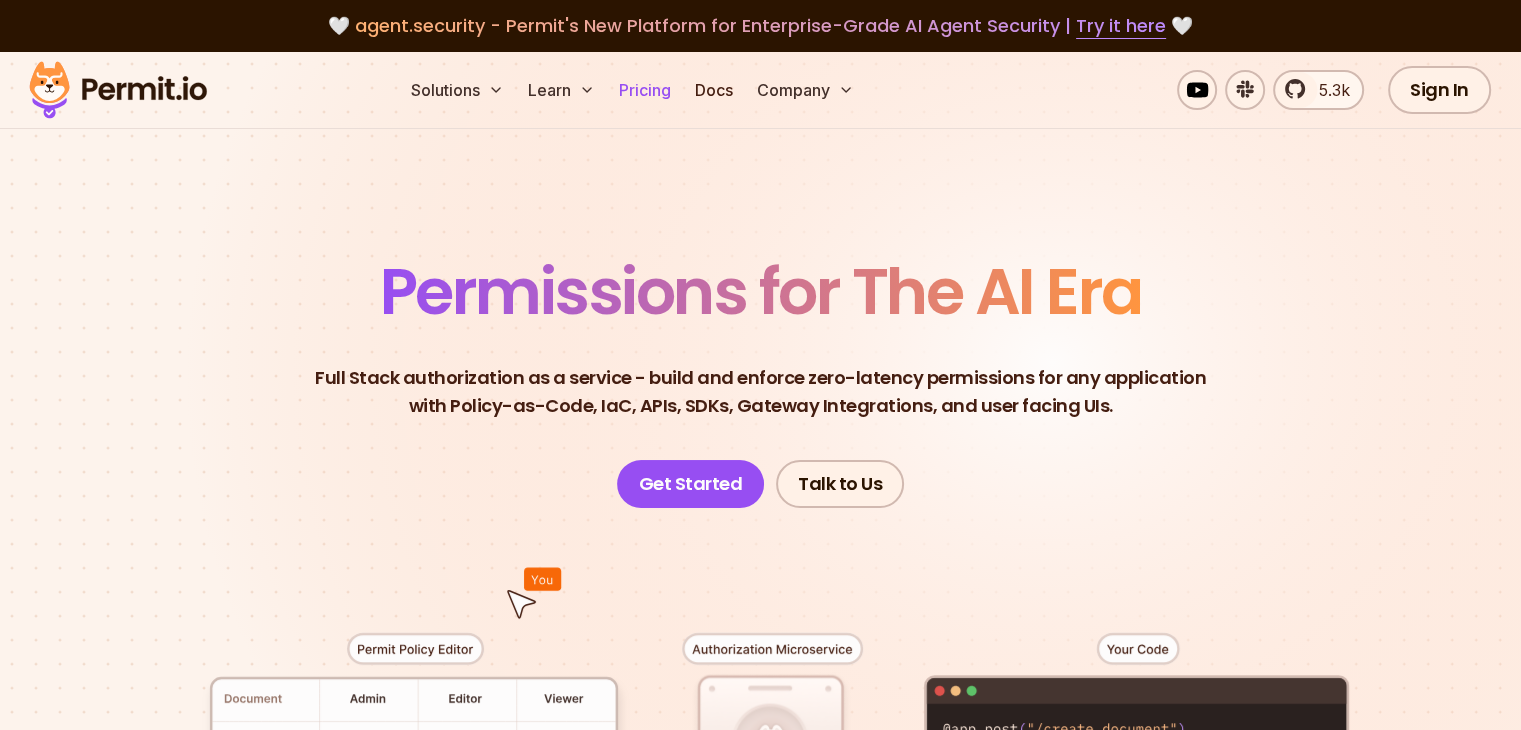 click on "Solutions   Learn   Pricing Docs Company   5.3k Sign In Start Now" at bounding box center (760, 90) 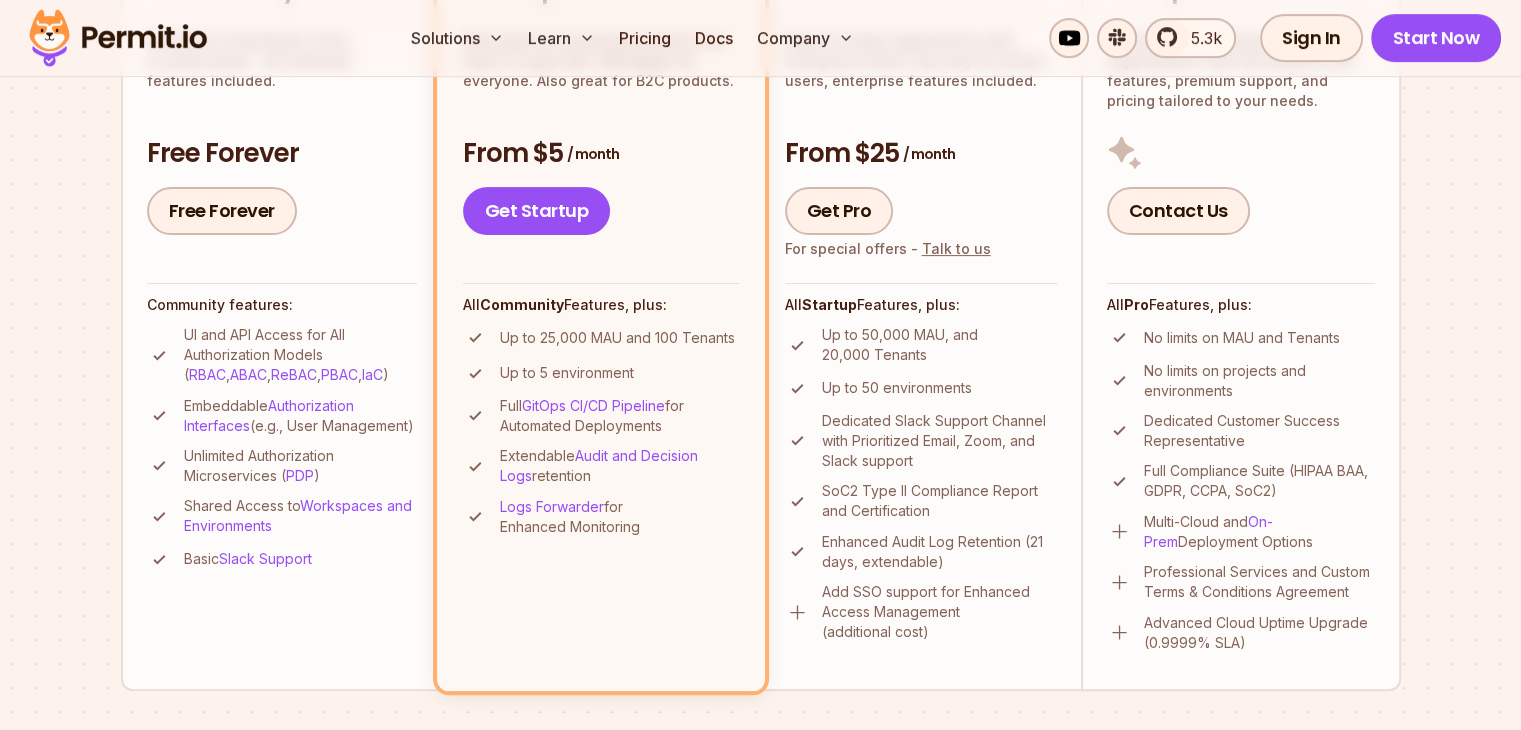 scroll, scrollTop: 300, scrollLeft: 0, axis: vertical 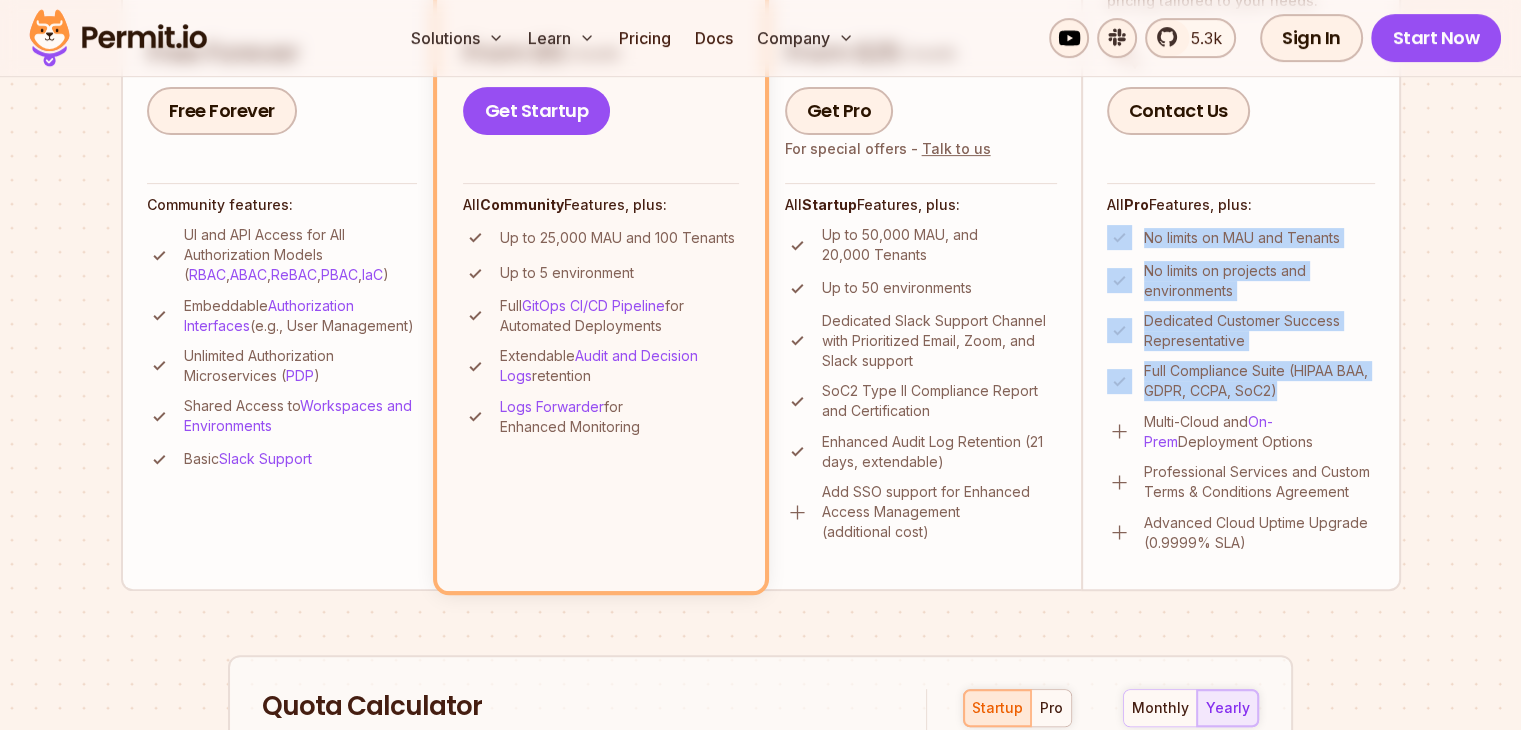drag, startPoint x: 1343, startPoint y: 447, endPoint x: 1119, endPoint y: 283, distance: 277.61844 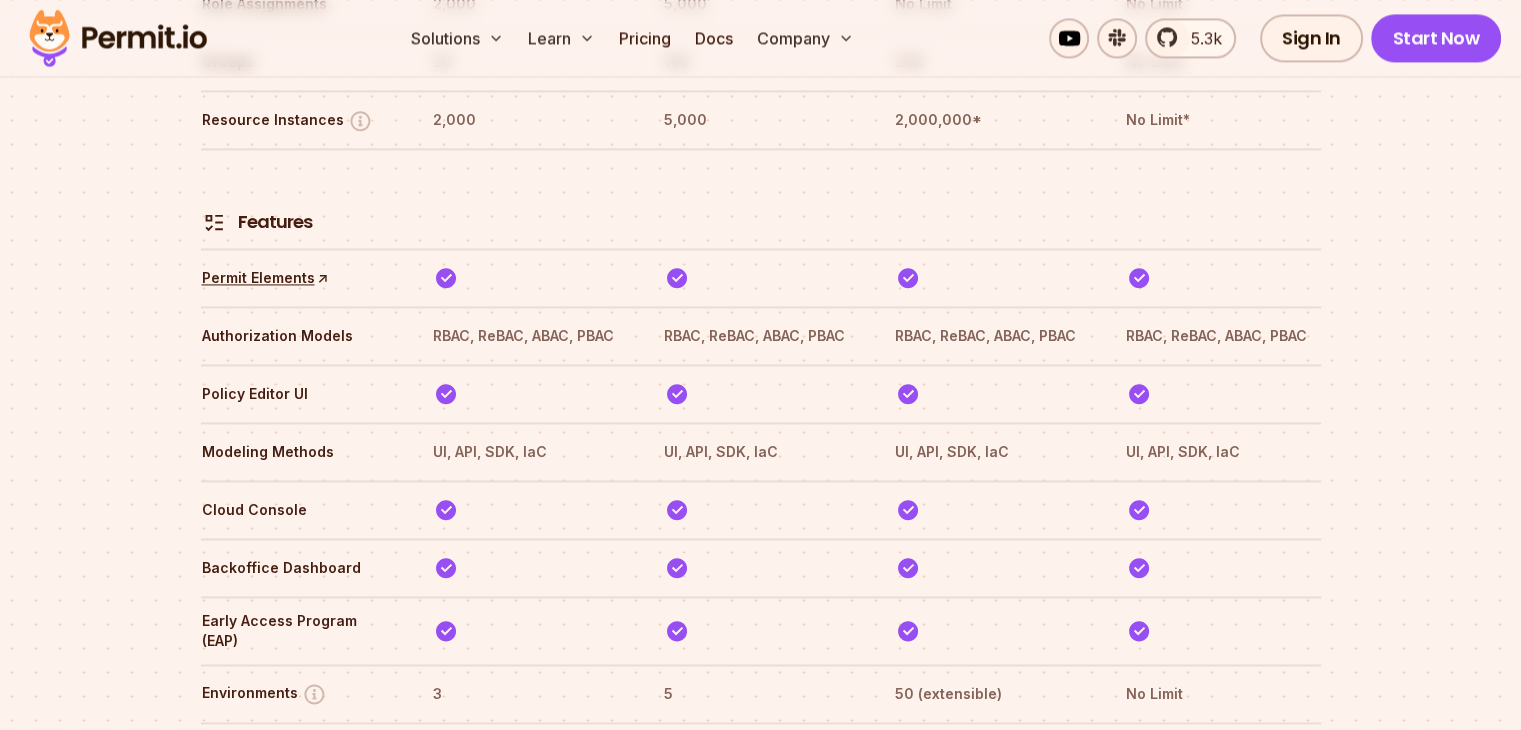 scroll, scrollTop: 3120, scrollLeft: 0, axis: vertical 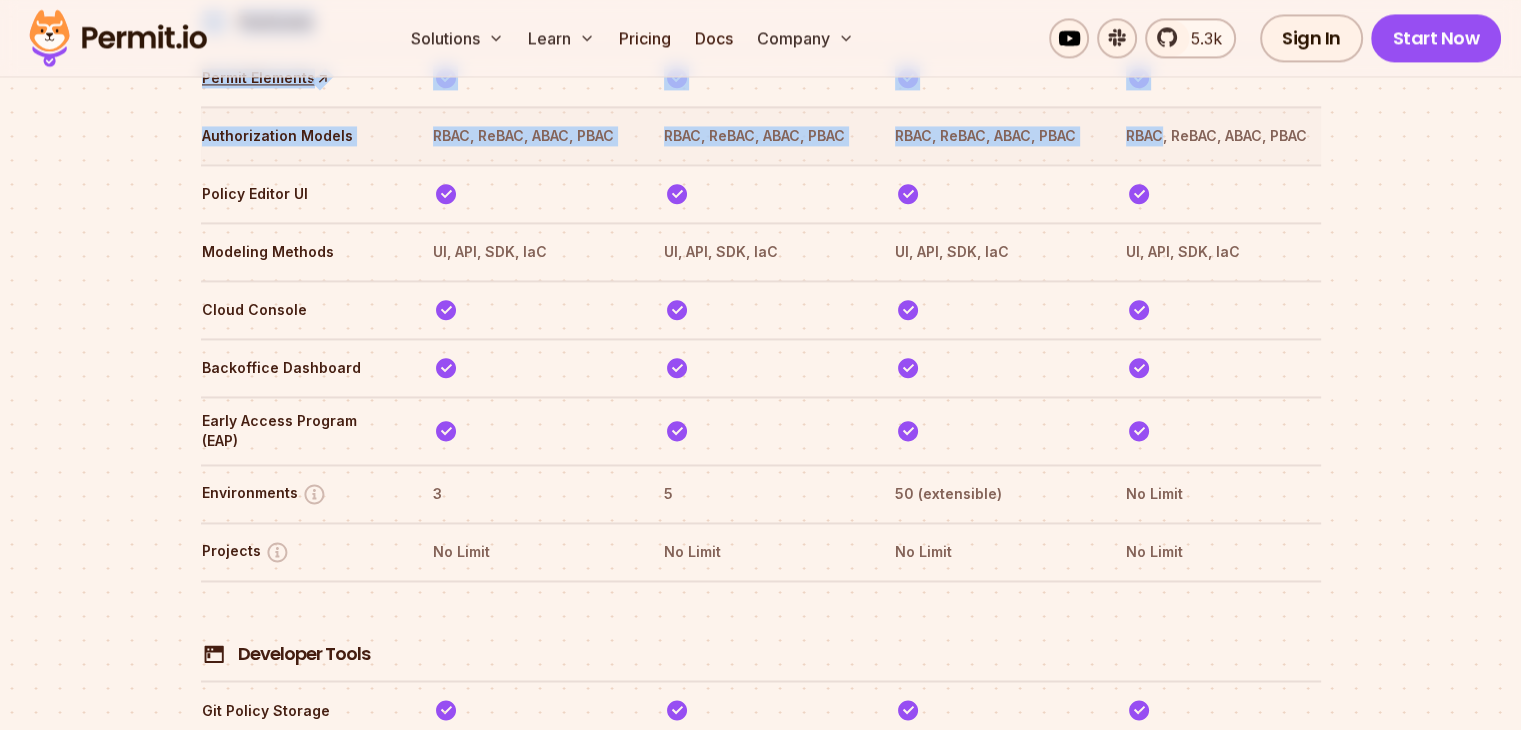 drag, startPoint x: 1364, startPoint y: 353, endPoint x: 1188, endPoint y: 362, distance: 176.22997 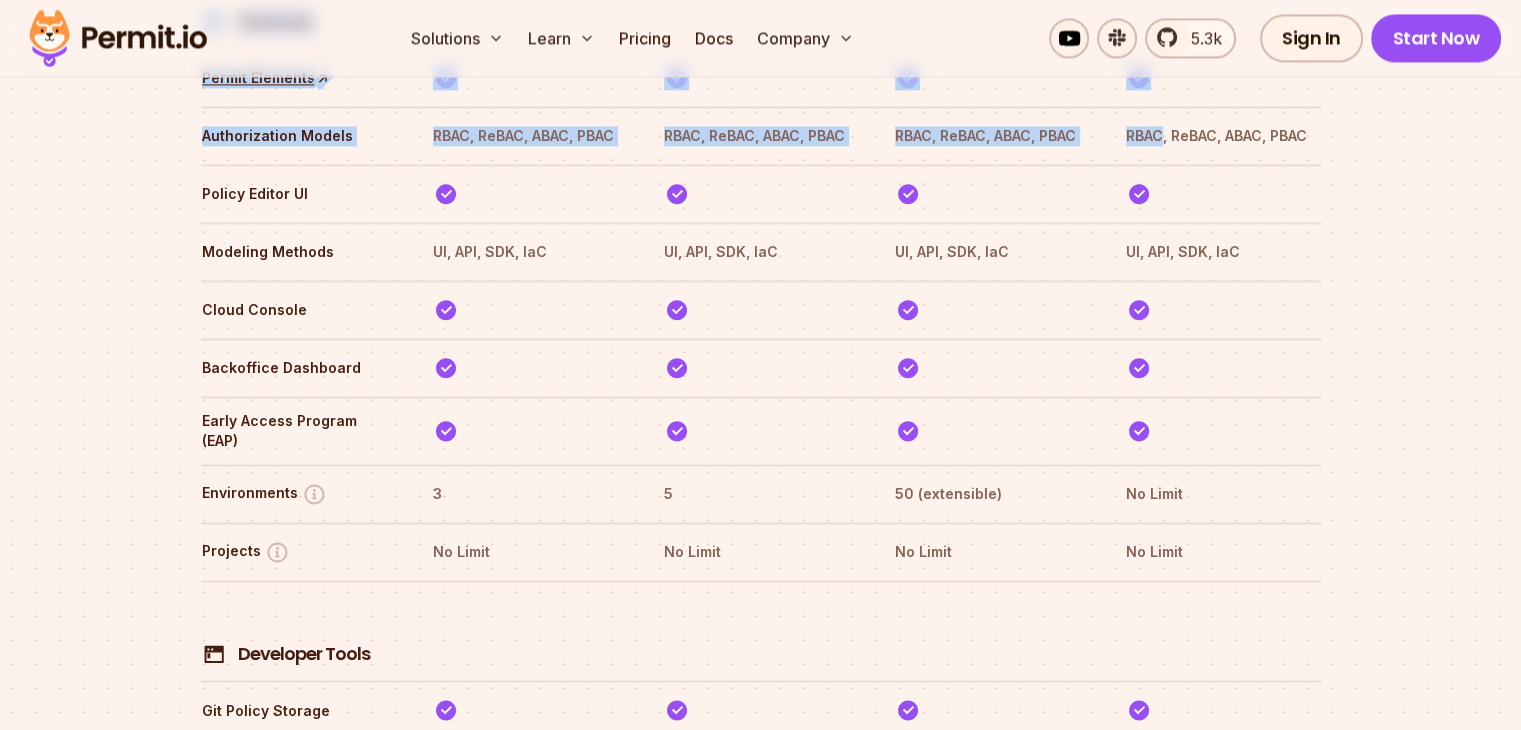 click on "Compare Plans With our `No Blackout Features` policy, you only pay for your quota and   unique enterprise needs. All features are open to all tiers. Pricing plan comparison Community Get Started Startup Get Startup Pro Get Pro Enterprise Contact Us Authorization MAU 1000 25K 50K No Limit   Tenants 20 100 20K No Limit Authorization Queries No Limit No Limit No Limit No Limit Roles 25 50 No Limit No Limit Resource Types 50 100 No Limit No Limit   Condition Sets 5 10 No Limit No Limit Role Assignments 2,000 5,000 No Limit No Limit Groups 20 100 20K No Limit   Resource Instances 2,000 5,000 2,000,000* No Limit* Features Permit Elements ↑ Authorization Models RBAC, ReBAC, ABAC, PBAC RBAC, ReBAC, ABAC, PBAC RBAC, ReBAC, ABAC, PBAC RBAC, ReBAC, ABAC, PBAC Policy Editor UI Modeling Methods UI, API, SDK, IaC UI, API, SDK, IaC UI, API, SDK, IaC UI, API, SDK, IaC Cloud Console Backoffice Dashboard Early Access Program (EAP)   Environments 3 5 50 (extensible) No Limit   Projects No Limit No Limit No Limit No Limit ↑" at bounding box center [760, 1741] 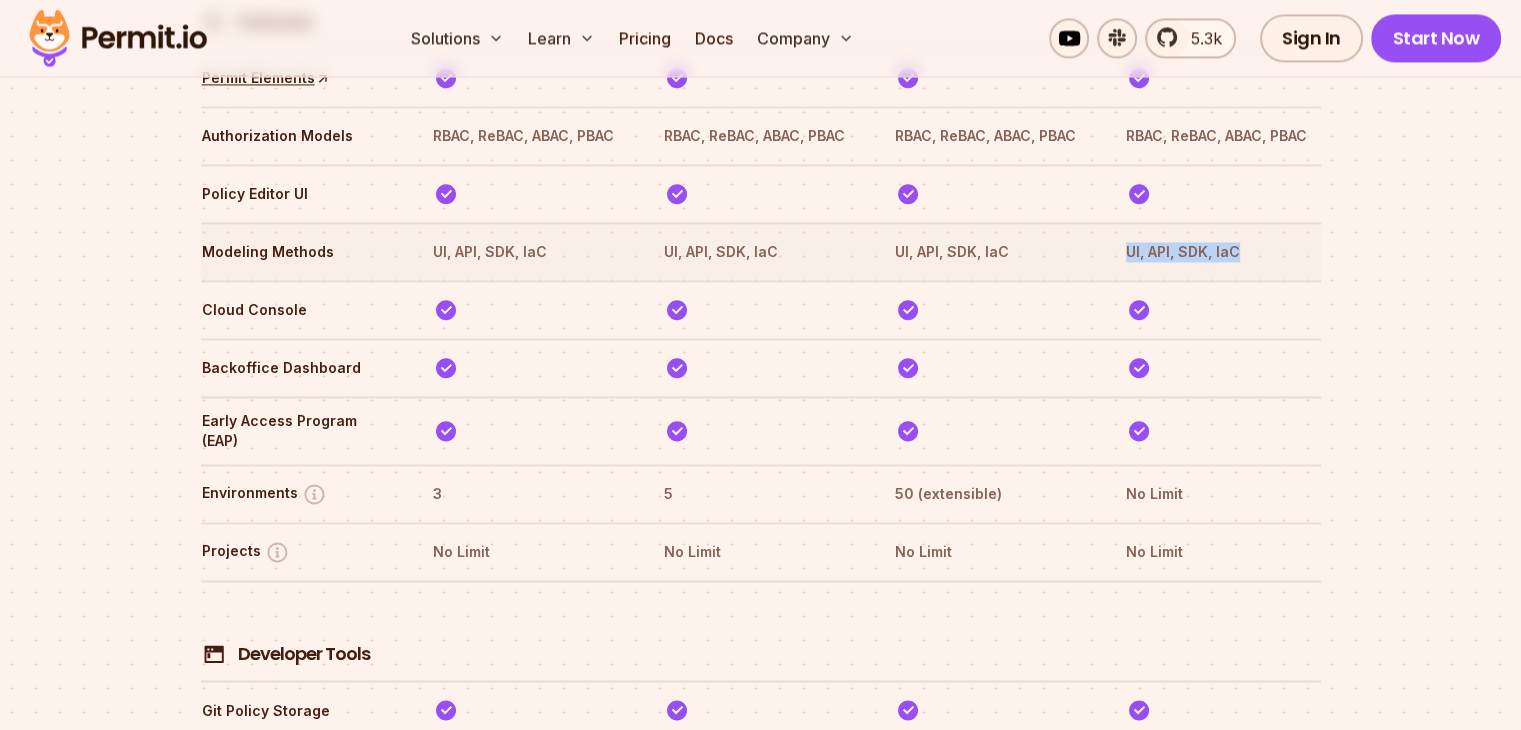 drag, startPoint x: 1218, startPoint y: 484, endPoint x: 1152, endPoint y: 489, distance: 66.189125 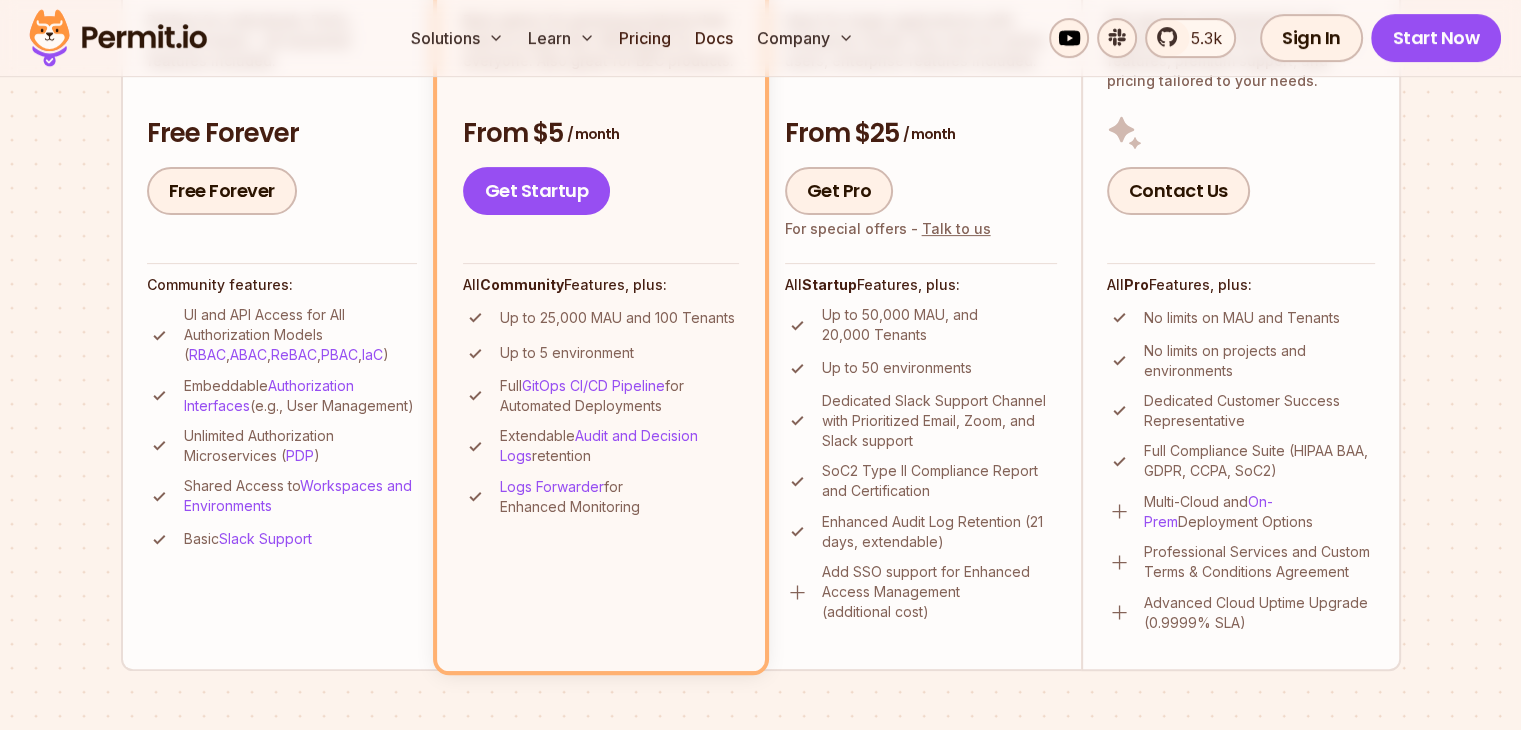 scroll, scrollTop: 420, scrollLeft: 0, axis: vertical 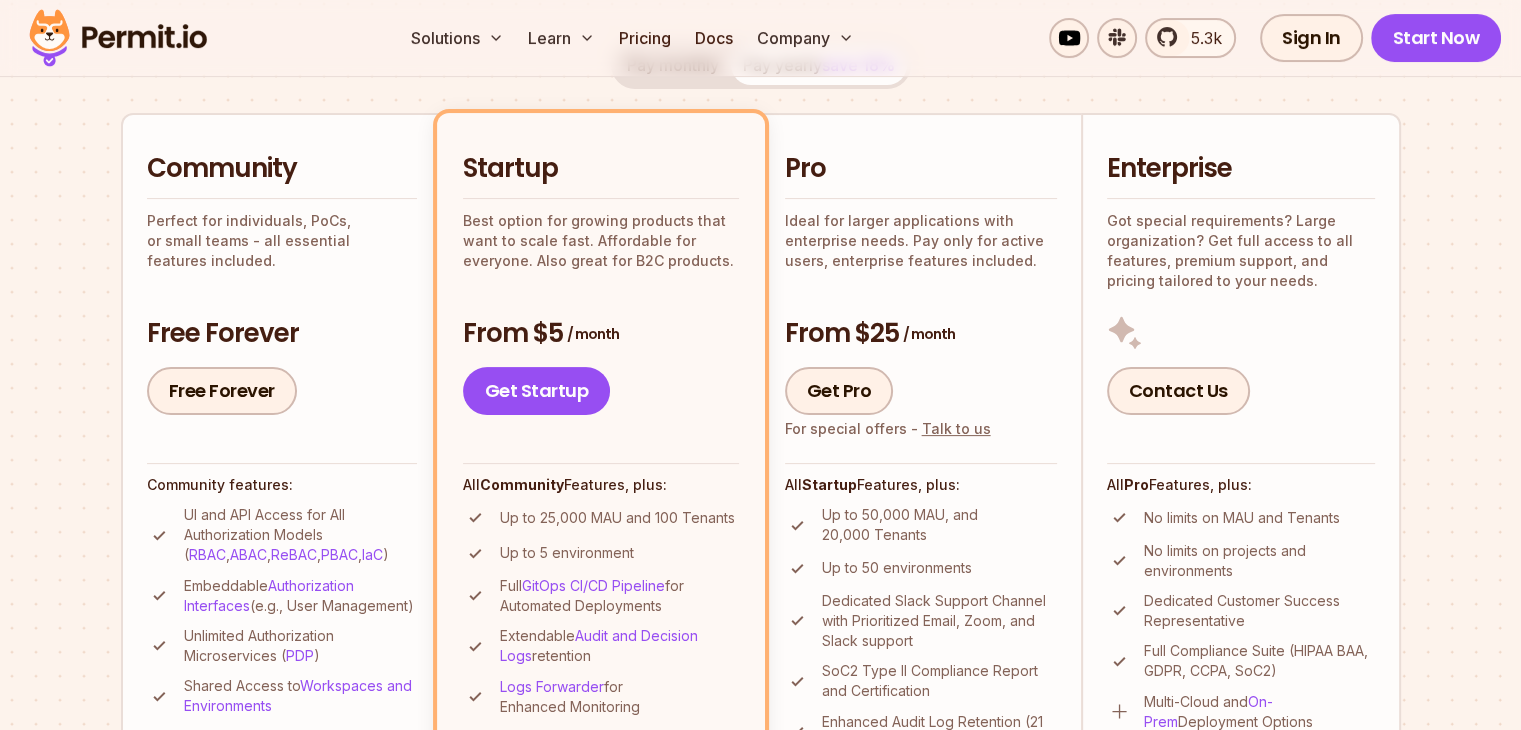 click on "Enterprise Got special requirements? Large organization? Get full access to all features, premium support, and pricing tailored to your needs. Contact Us" at bounding box center (1241, 283) 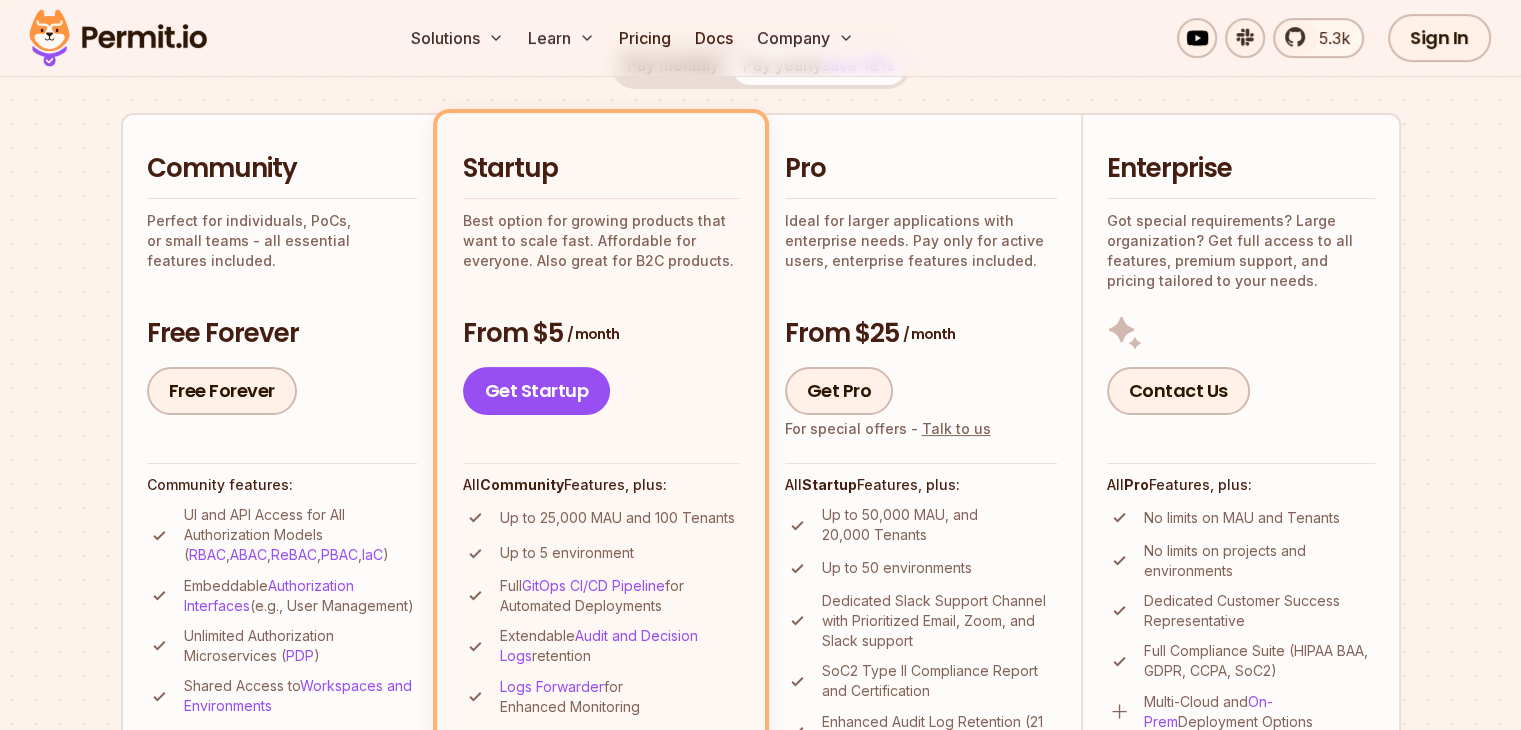 scroll, scrollTop: 320, scrollLeft: 0, axis: vertical 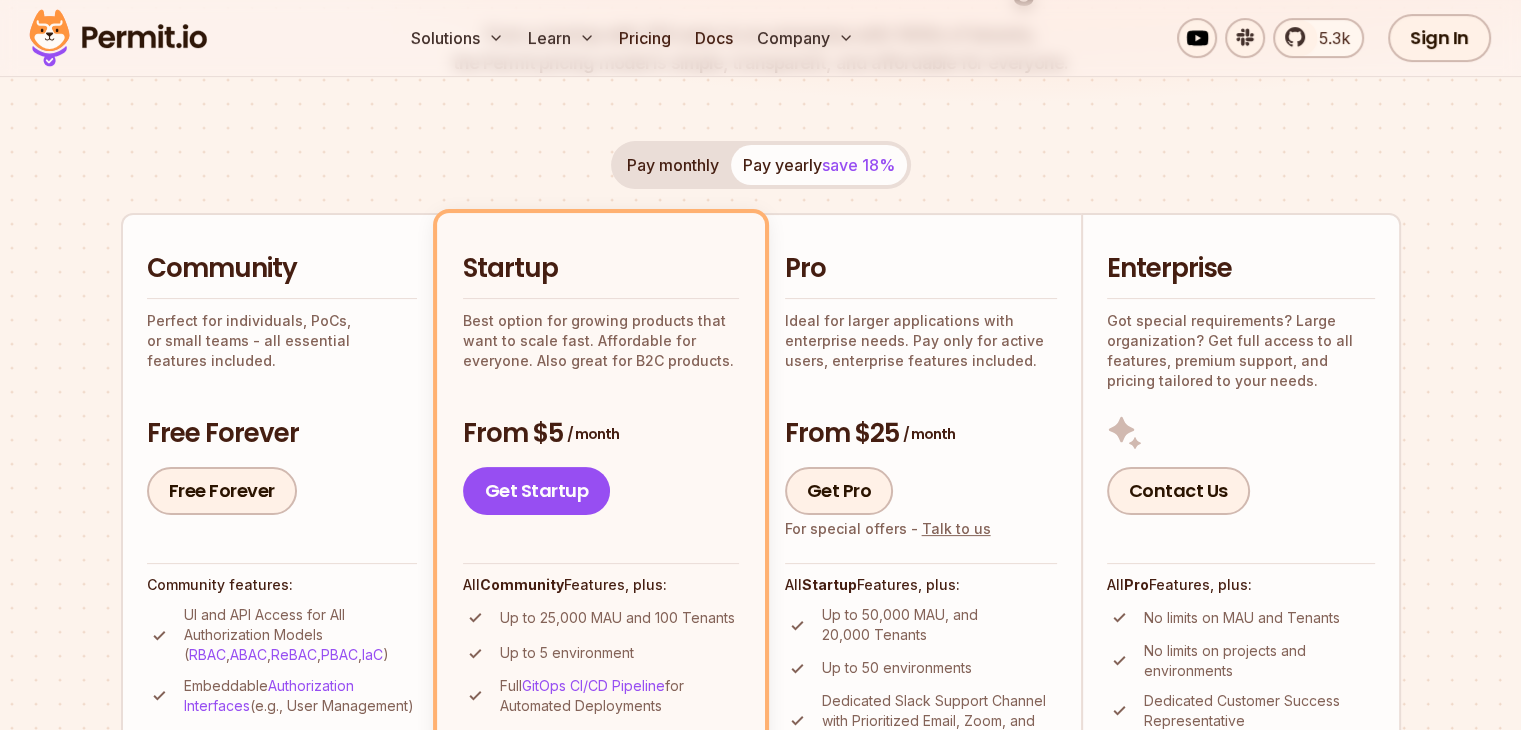 click on "Pay monthly" at bounding box center (673, 165) 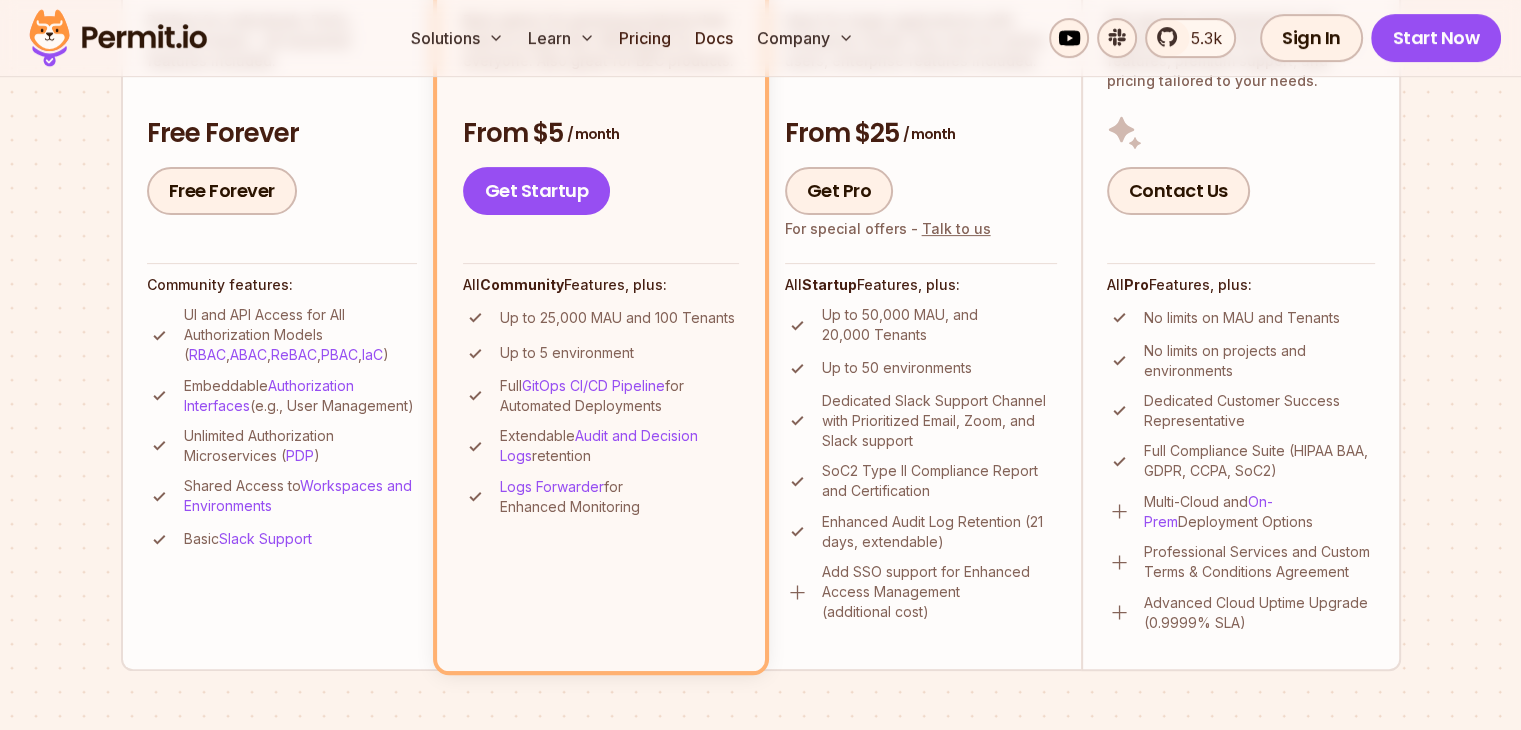scroll, scrollTop: 420, scrollLeft: 0, axis: vertical 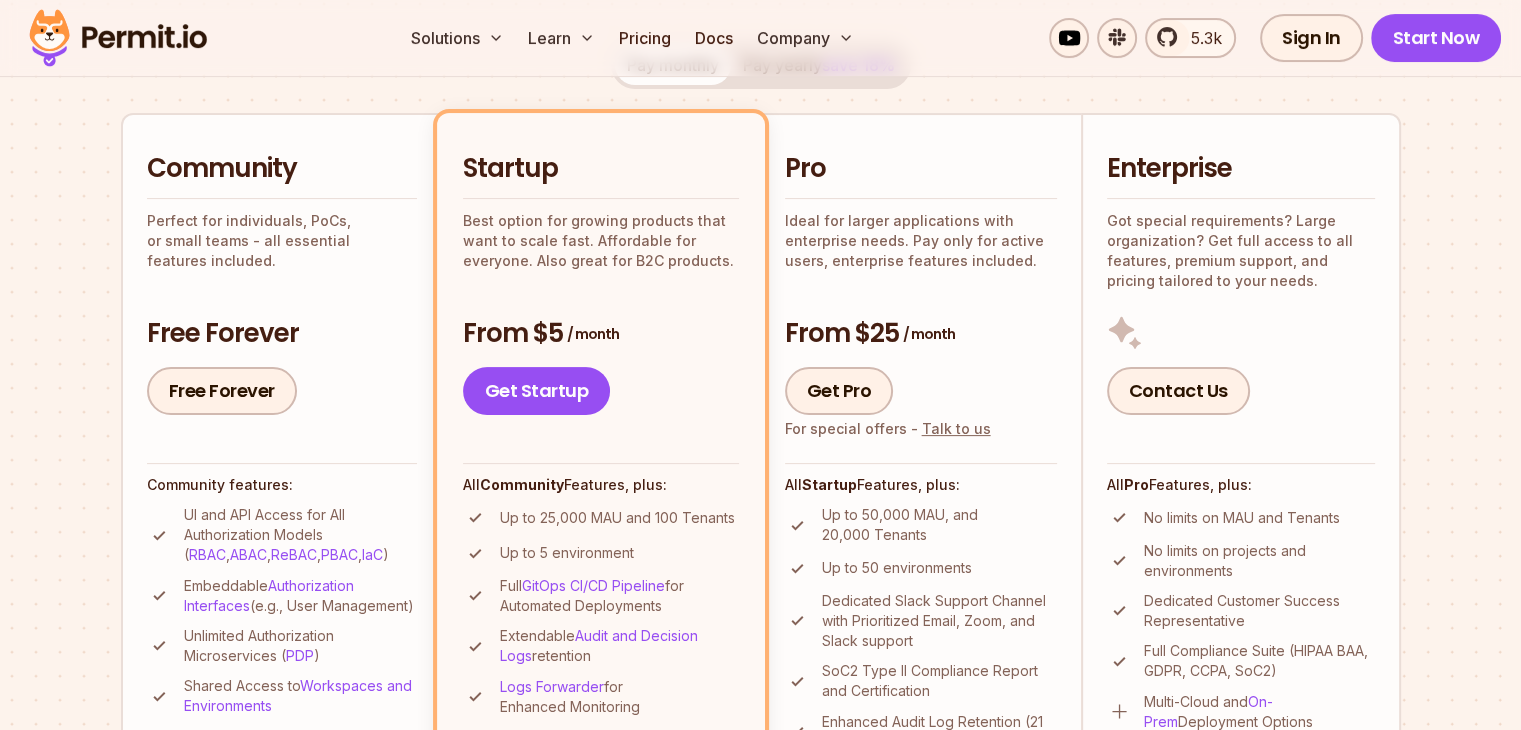 drag, startPoint x: 977, startPoint y: 356, endPoint x: 753, endPoint y: 381, distance: 225.39078 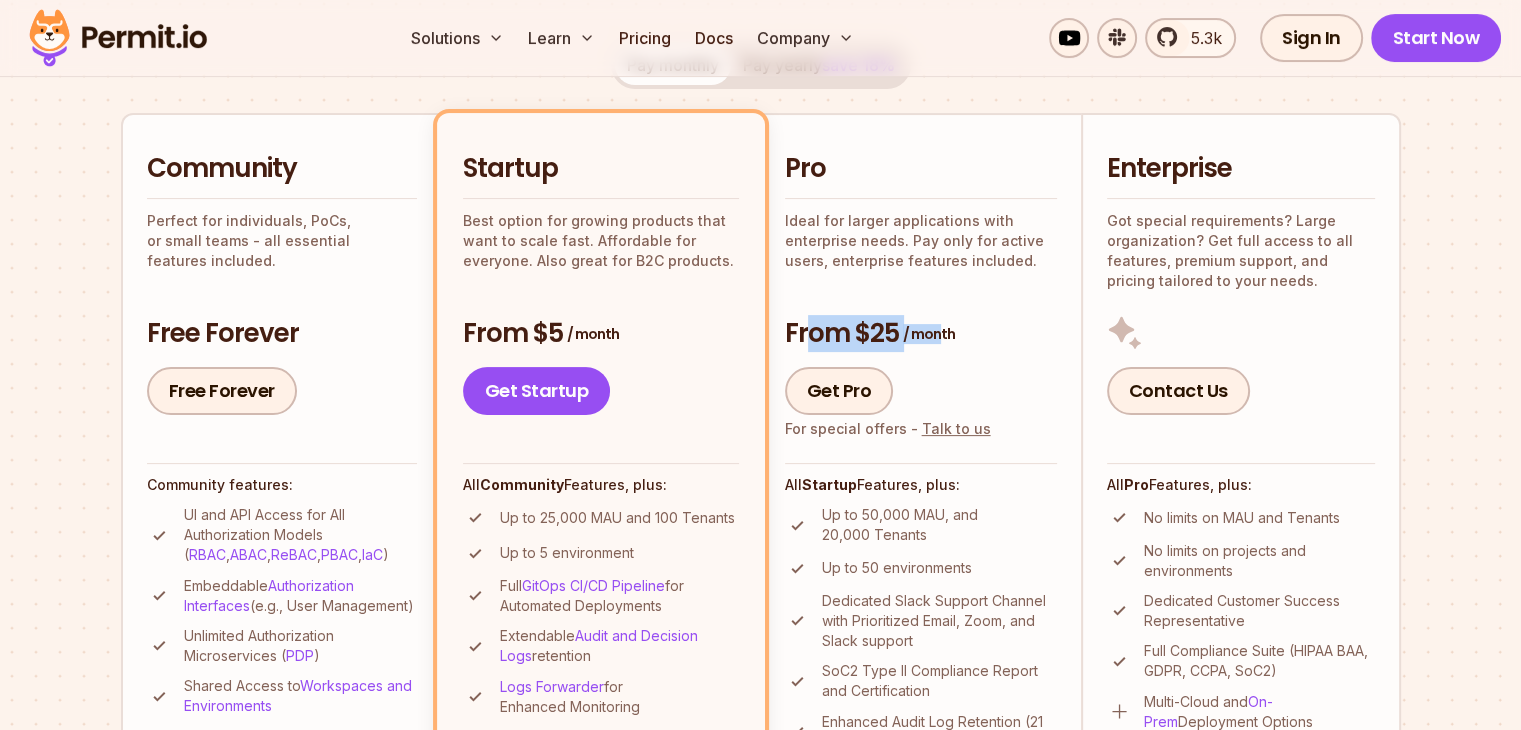drag, startPoint x: 812, startPoint y: 360, endPoint x: 943, endPoint y: 363, distance: 131.03435 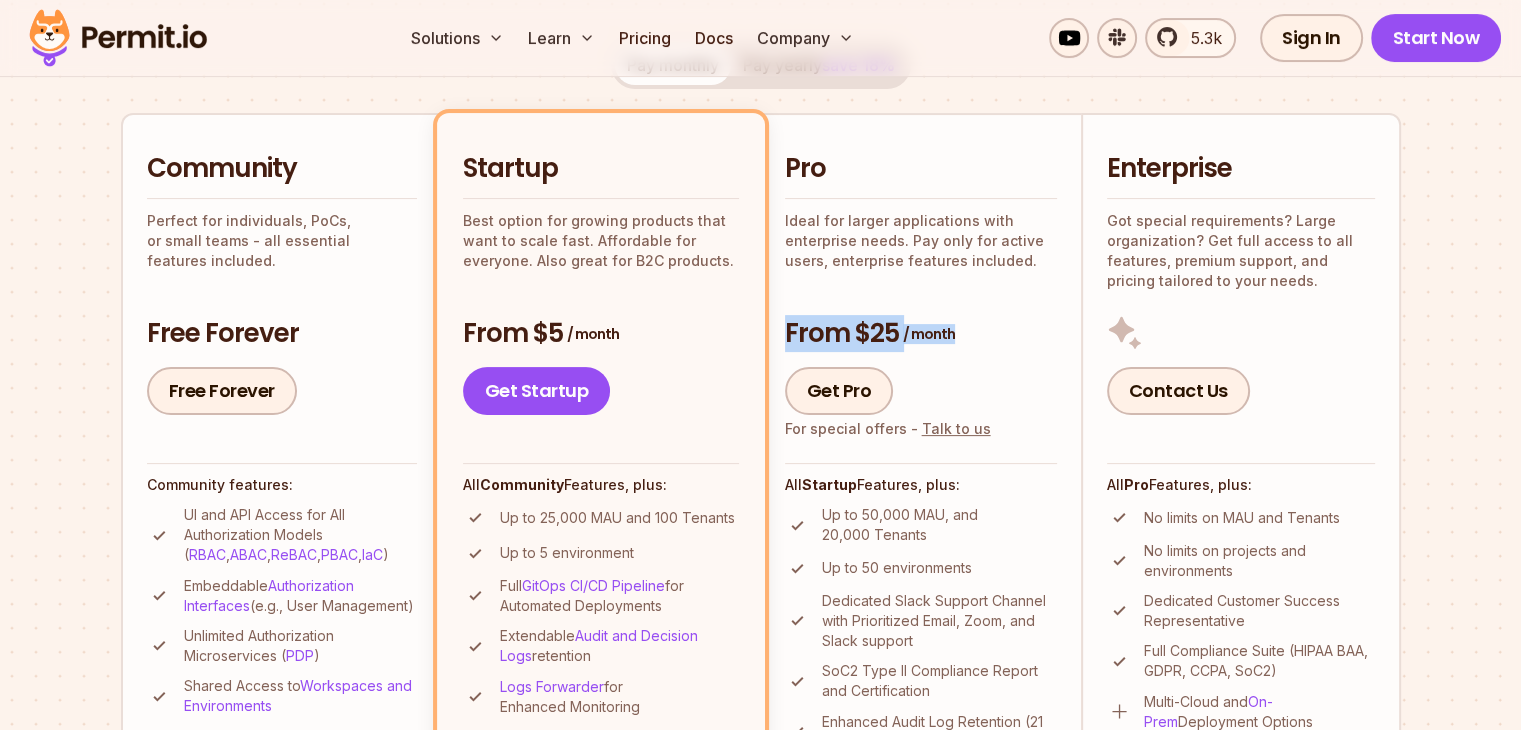 drag, startPoint x: 958, startPoint y: 357, endPoint x: 821, endPoint y: 360, distance: 137.03284 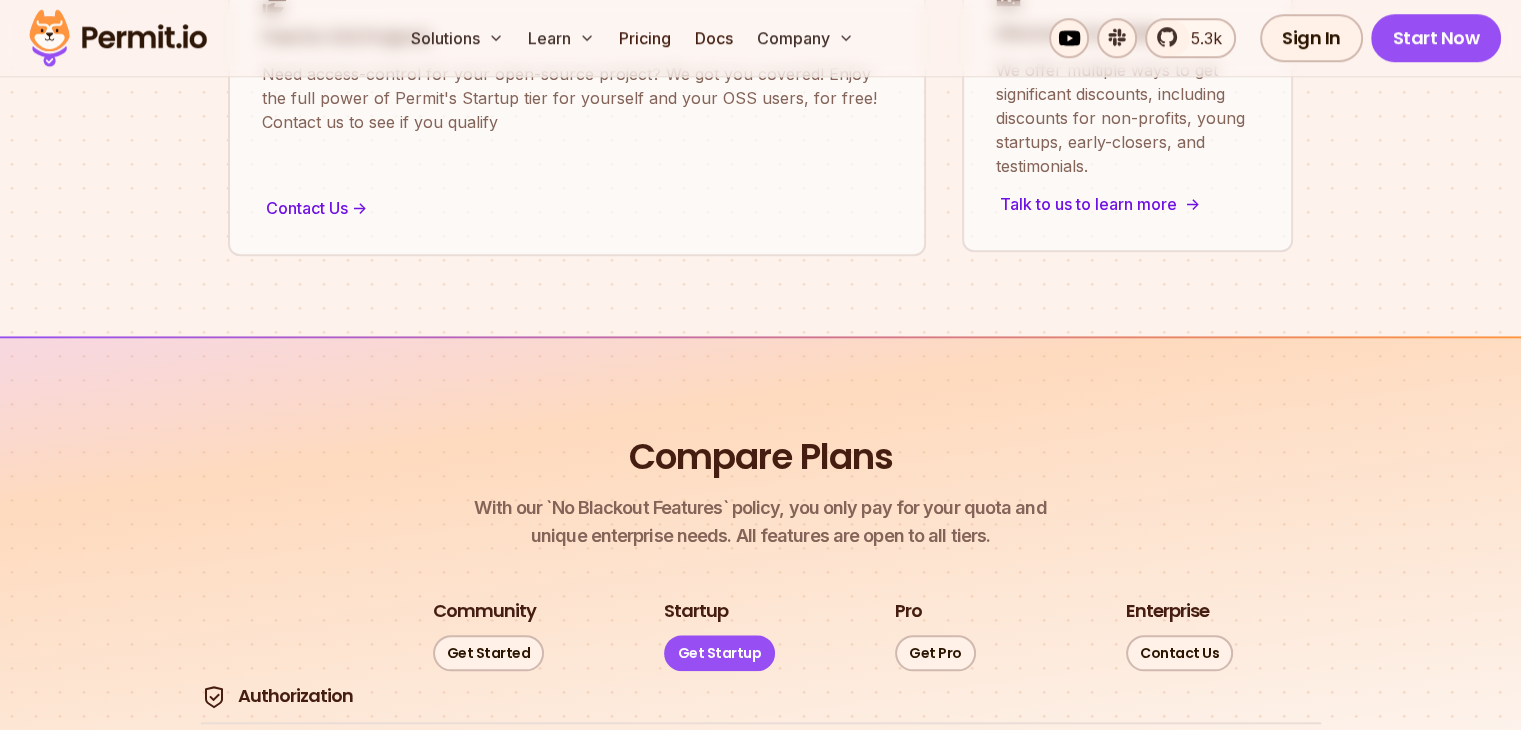 scroll, scrollTop: 1220, scrollLeft: 0, axis: vertical 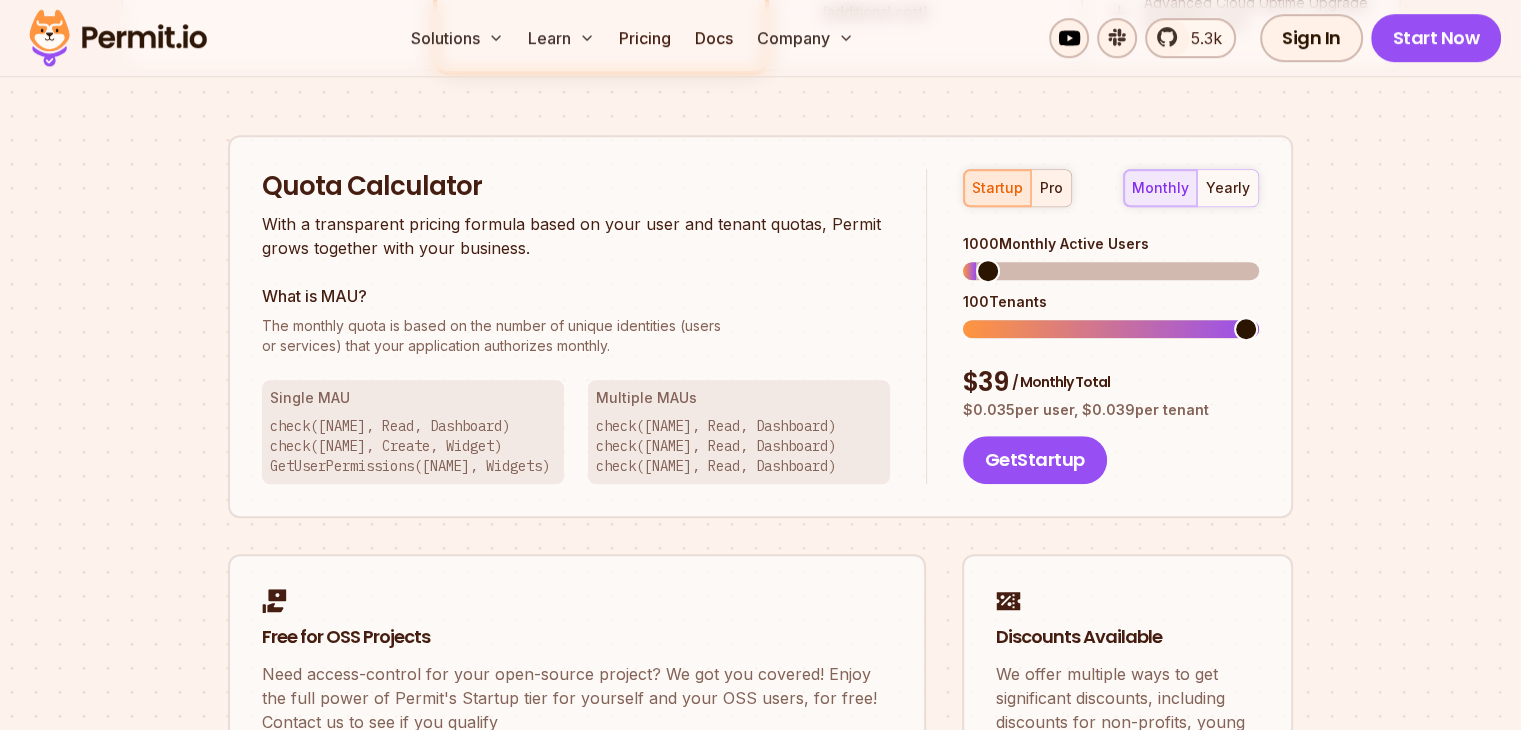 click on "pro" at bounding box center (1051, 188) 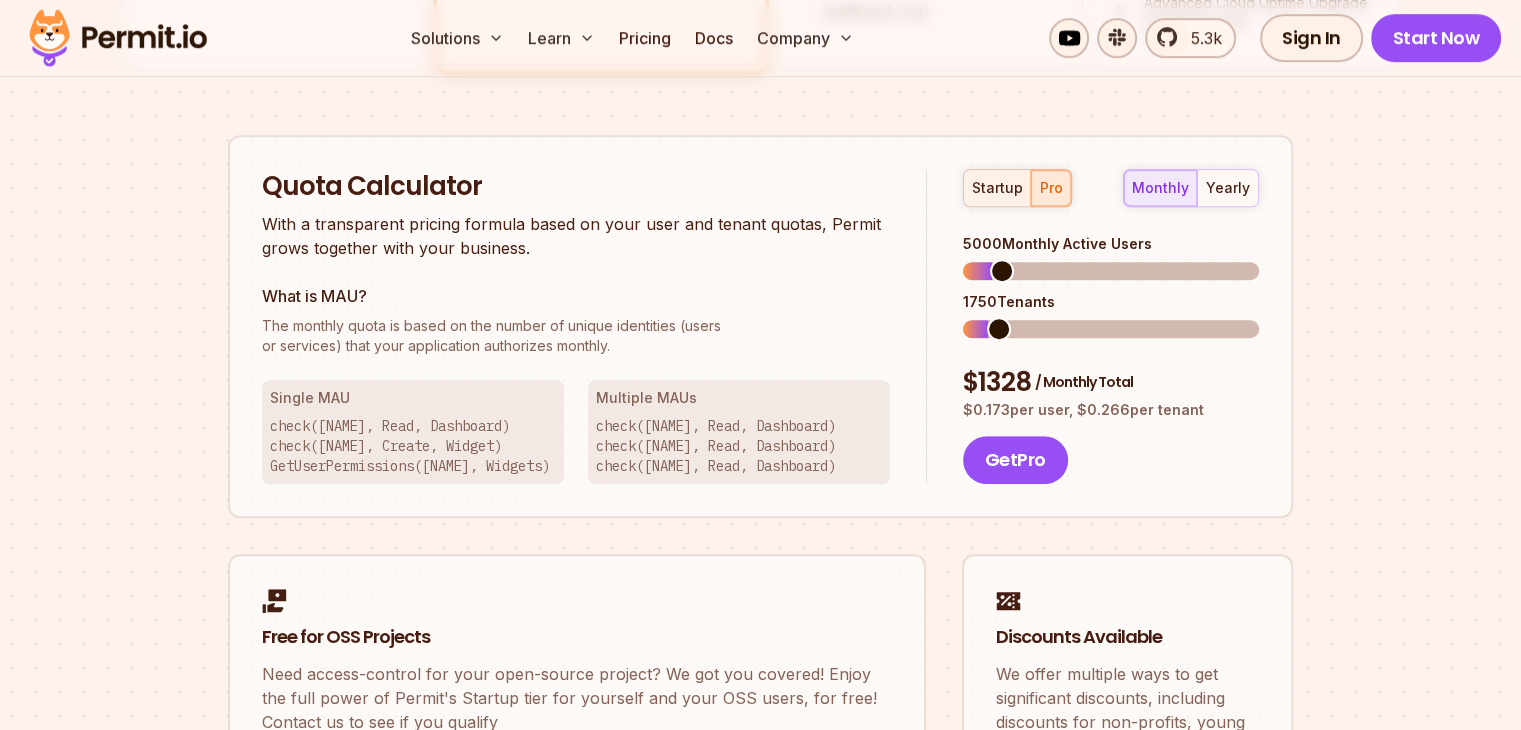 click on "startup" at bounding box center (997, 188) 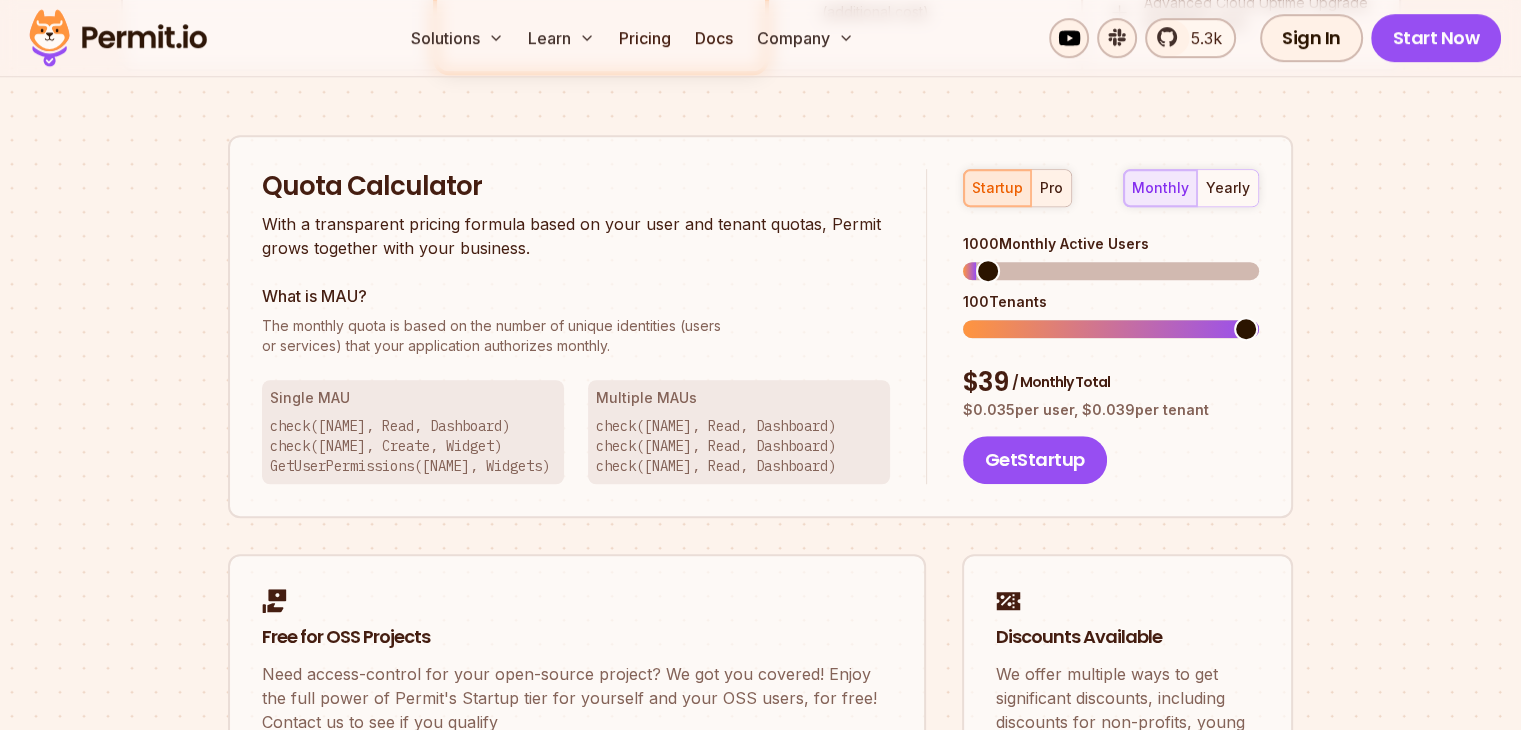 click on "pro" at bounding box center (1051, 188) 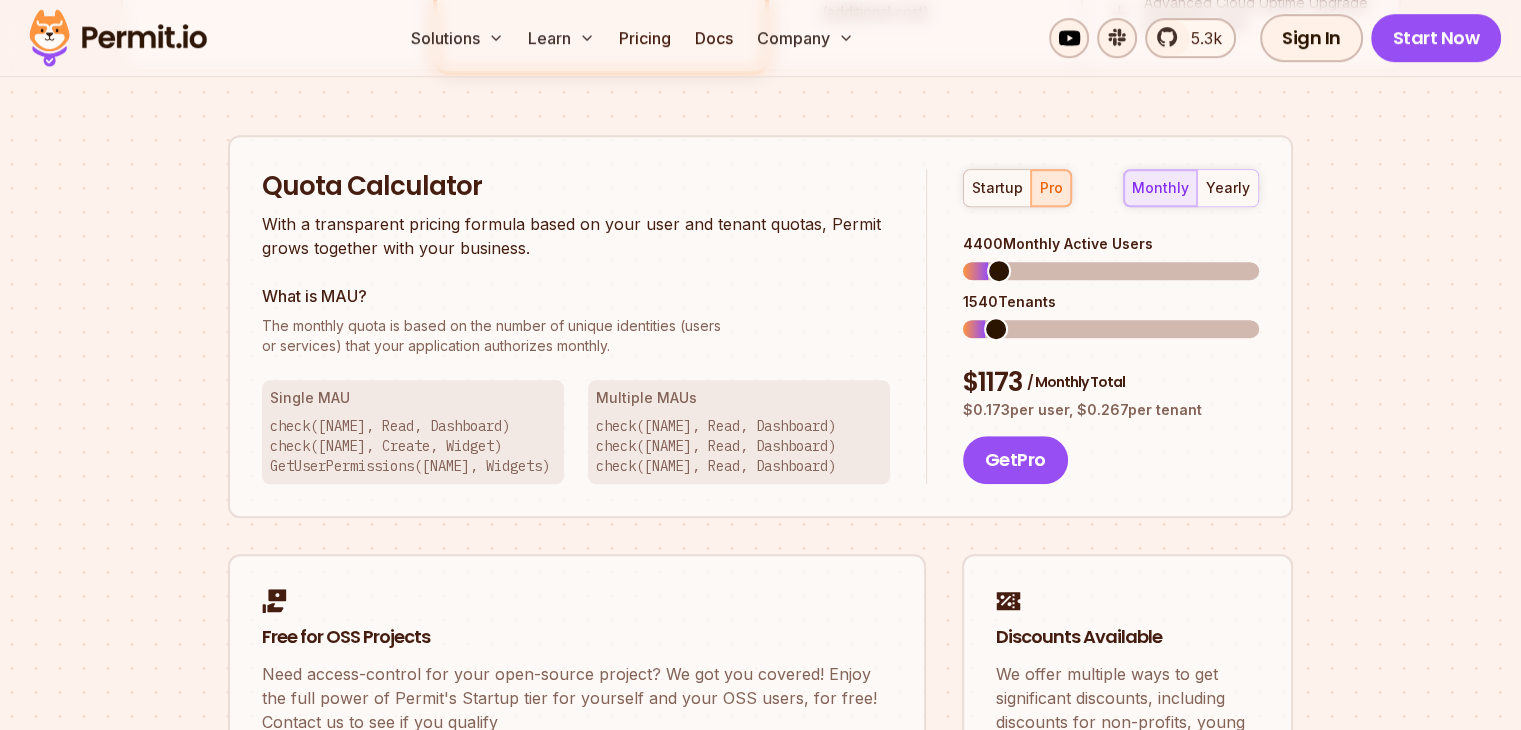 click at bounding box center (999, 271) 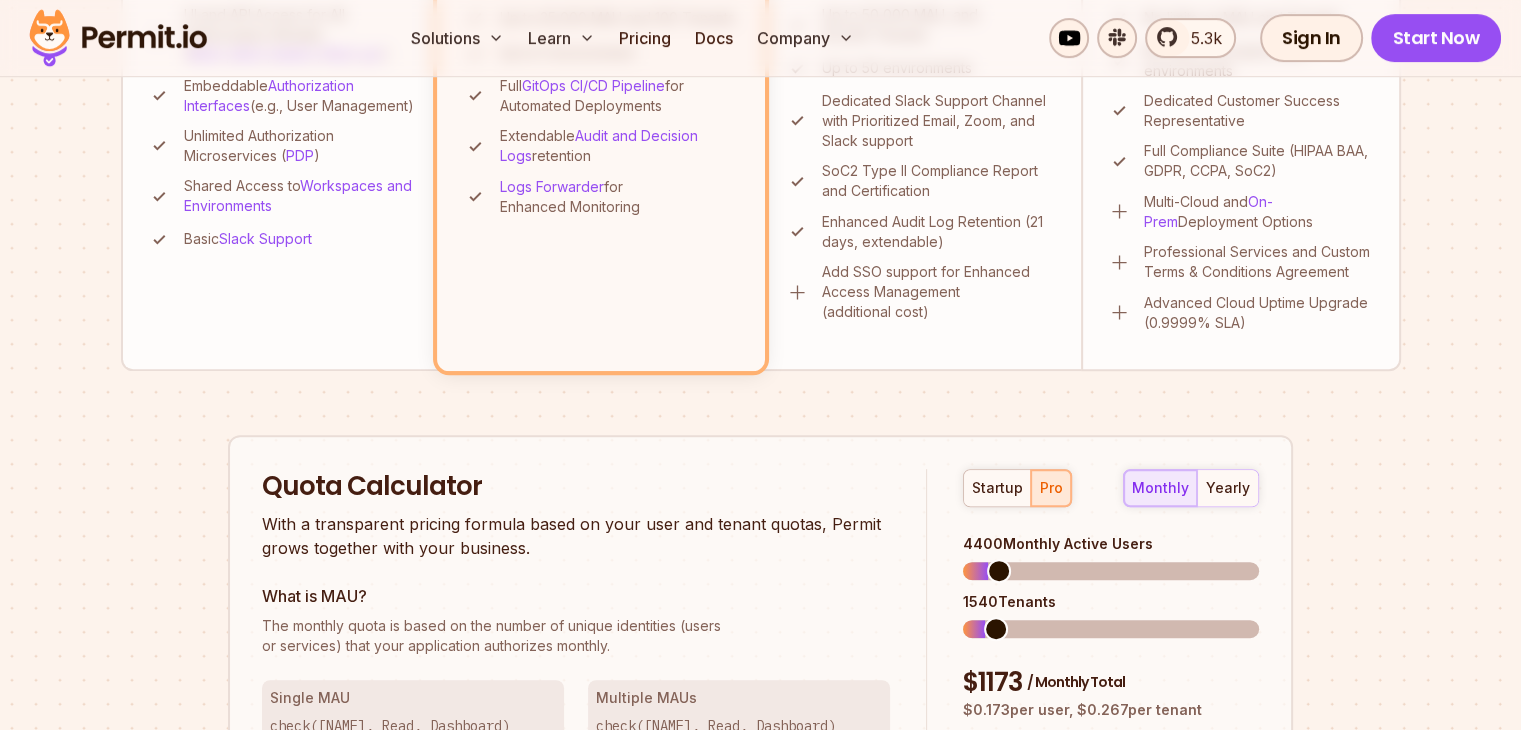 scroll, scrollTop: 1220, scrollLeft: 0, axis: vertical 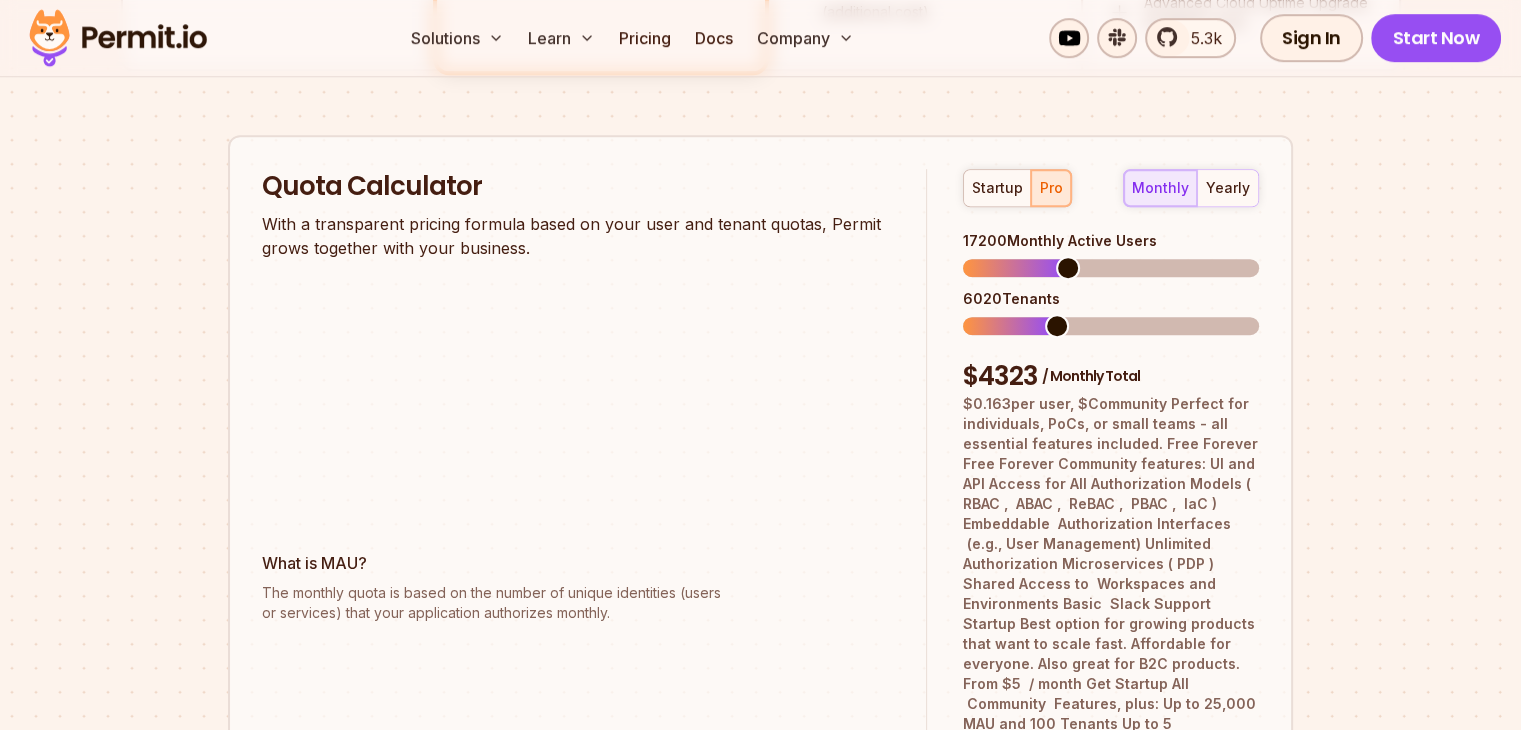 click at bounding box center [1068, 268] 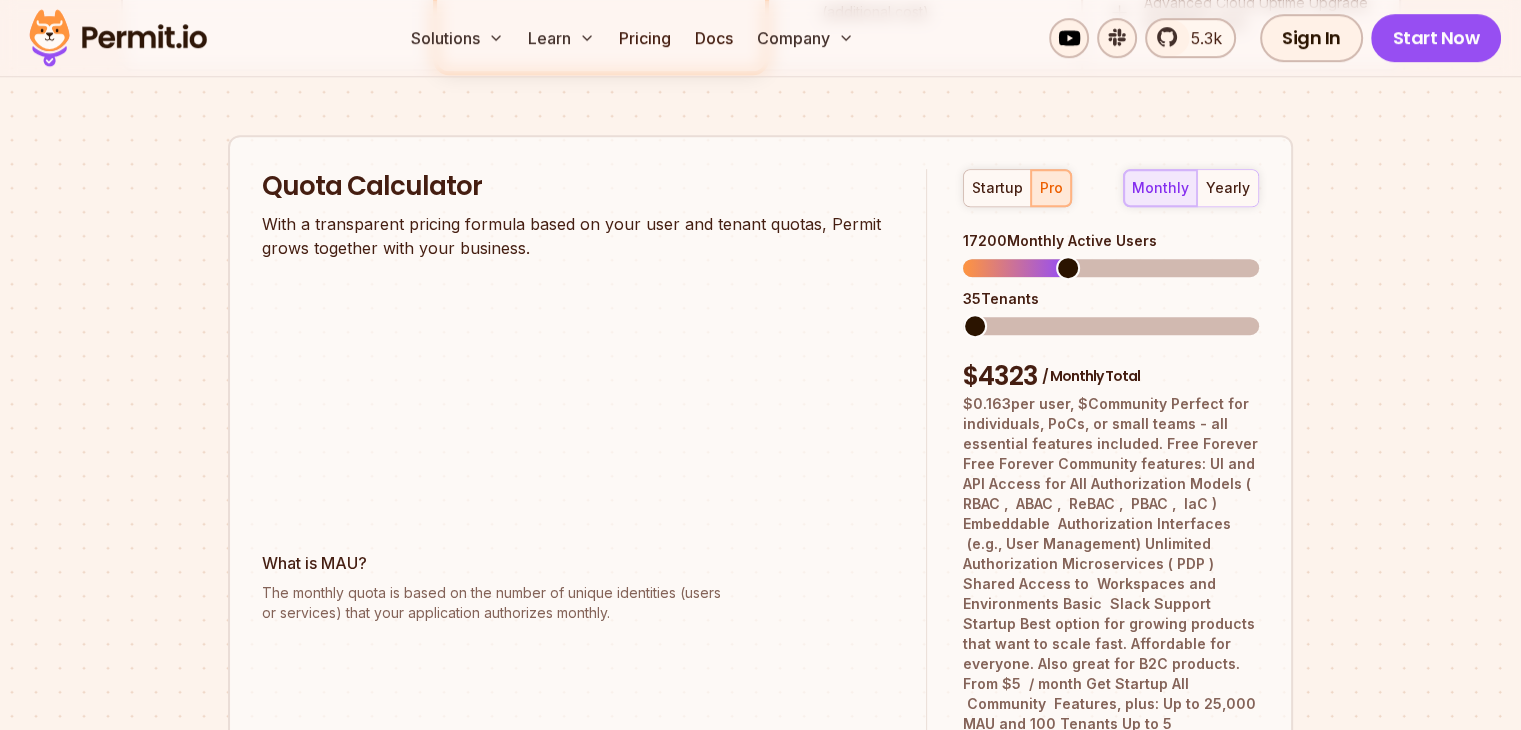 click at bounding box center [975, 326] 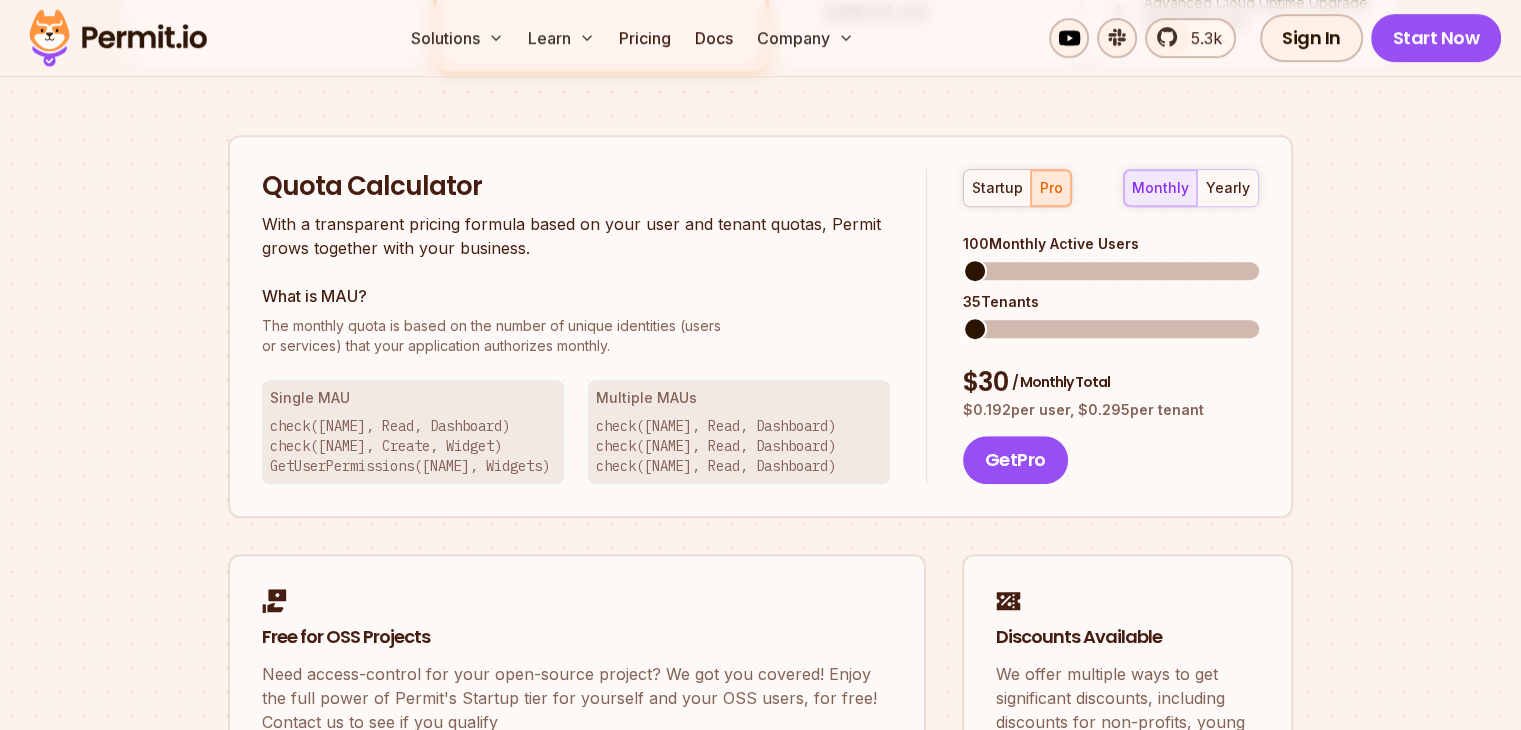 click at bounding box center [975, 271] 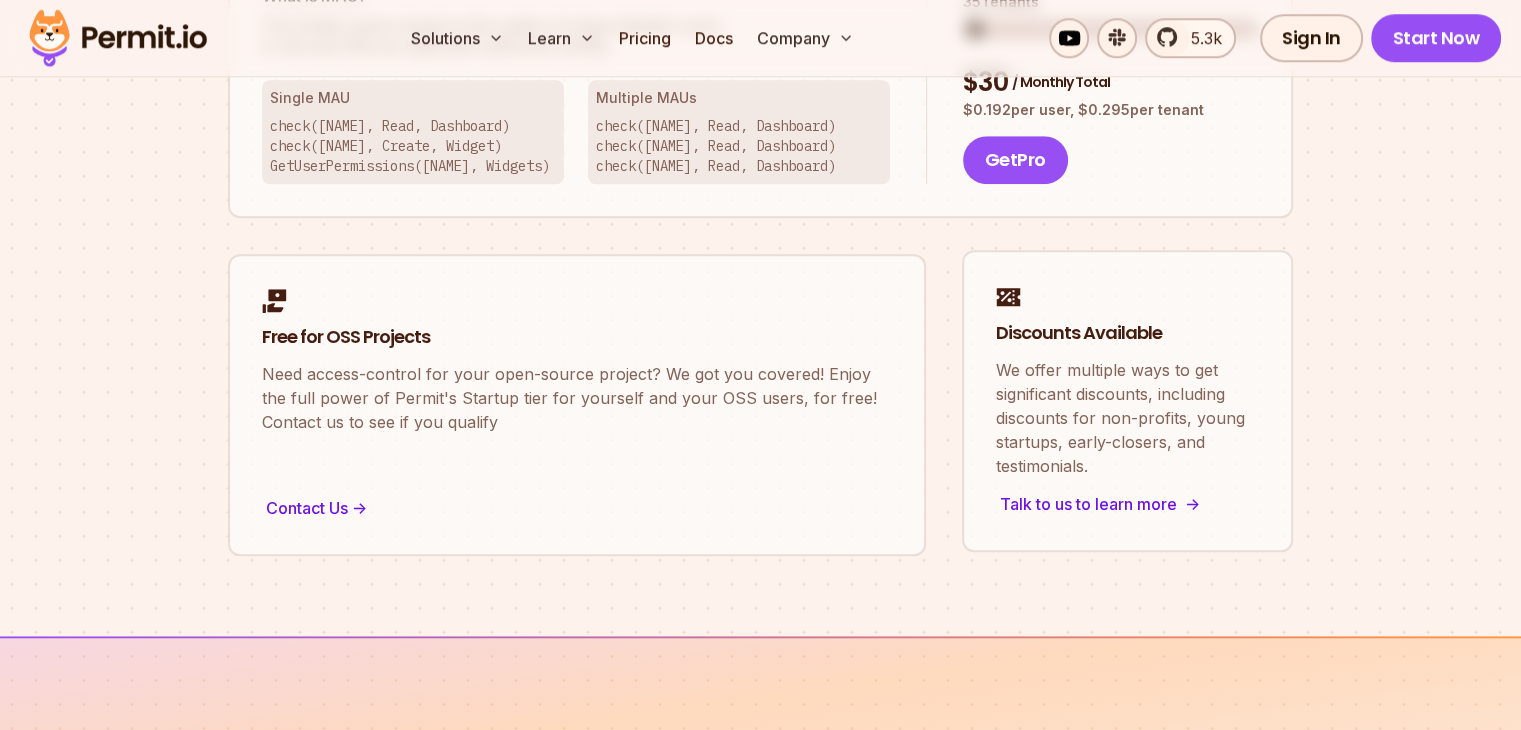 click on "Talk to us to learn more   ->" at bounding box center [1127, 504] 